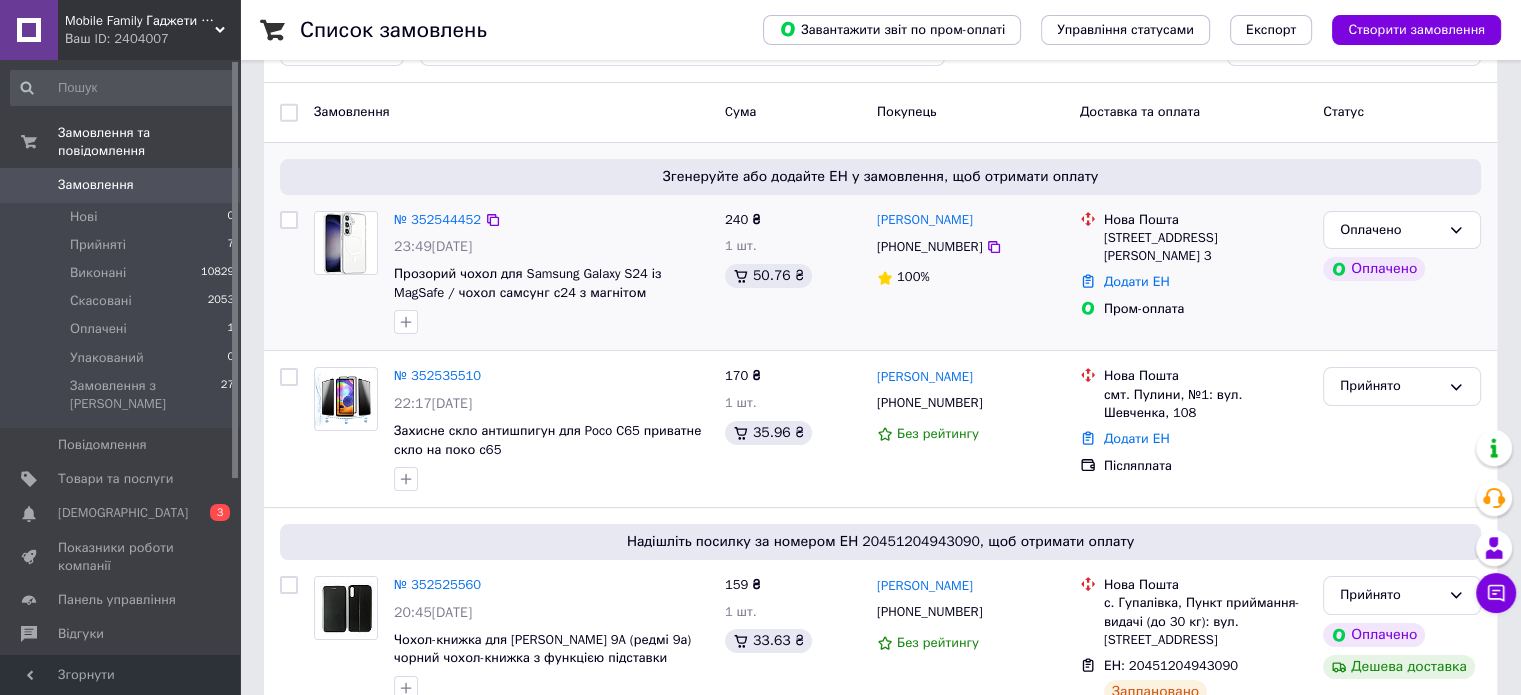 scroll, scrollTop: 176, scrollLeft: 0, axis: vertical 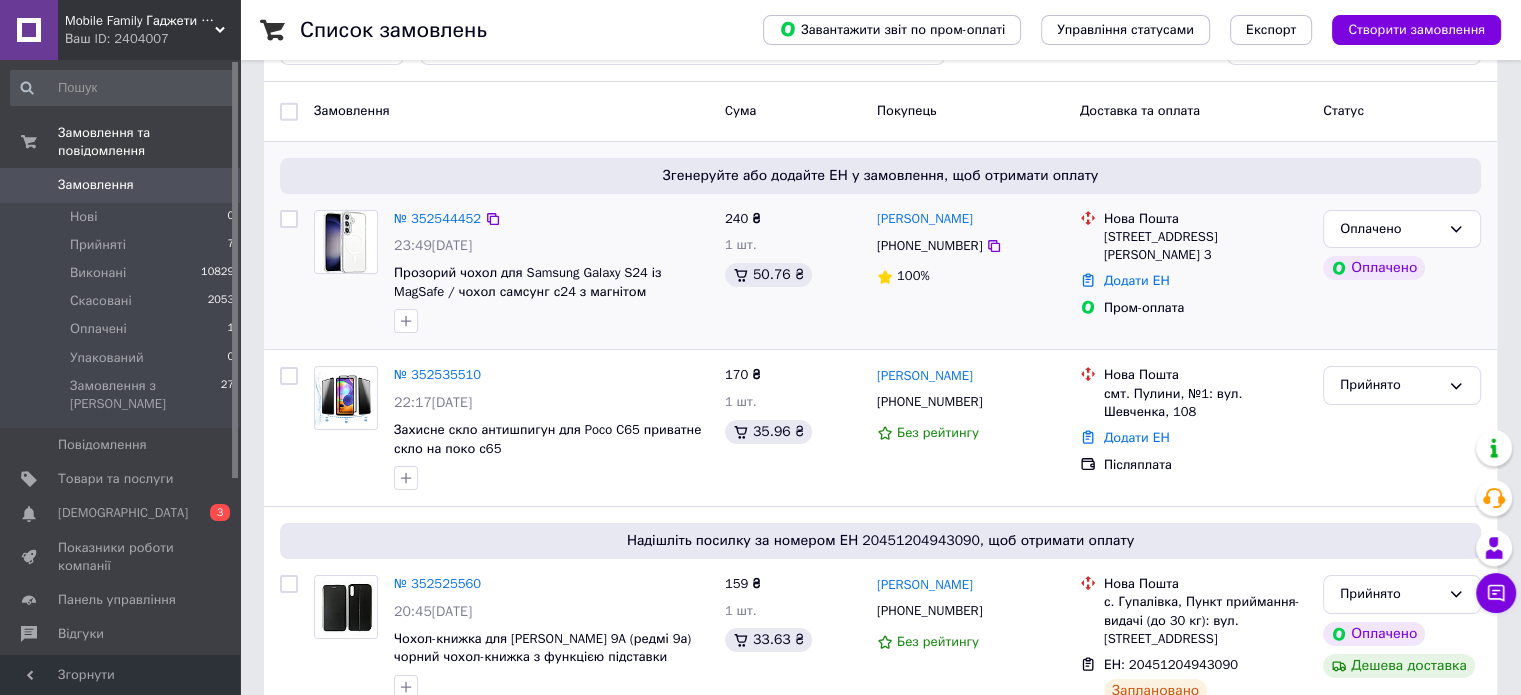click on "№ 352535510 22:17[DATE] Захисне скло антишпигун  для Poco C65 приватне скло на поко с65 170 ₴ 1 шт. 35.96 ₴ [PERSON_NAME] Проскурников [PHONE_NUMBER] Без рейтингу Нова Пошта смт. Пулини, №1: вул. Шевченка, 108 Додати ЕН Післяплата Прийнято" at bounding box center (880, 428) 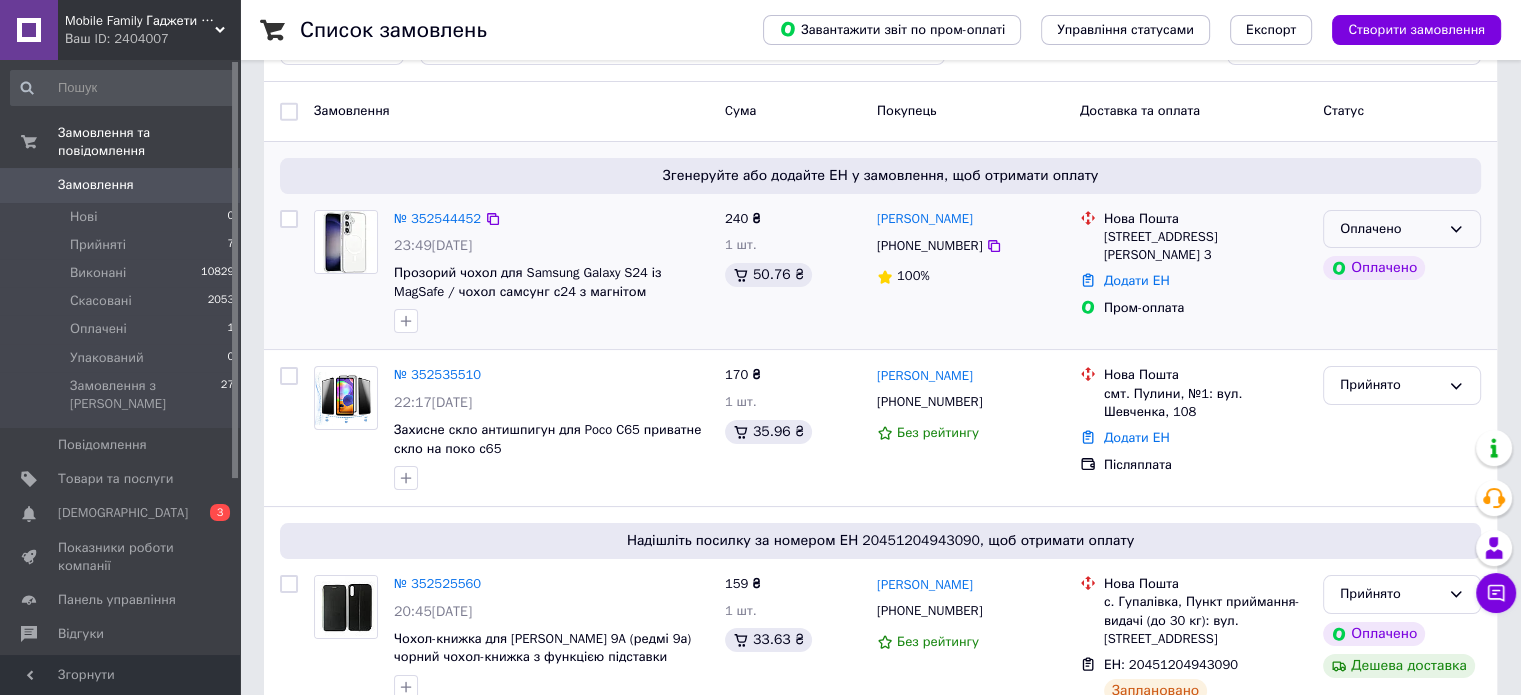 click on "Оплачено" at bounding box center [1402, 229] 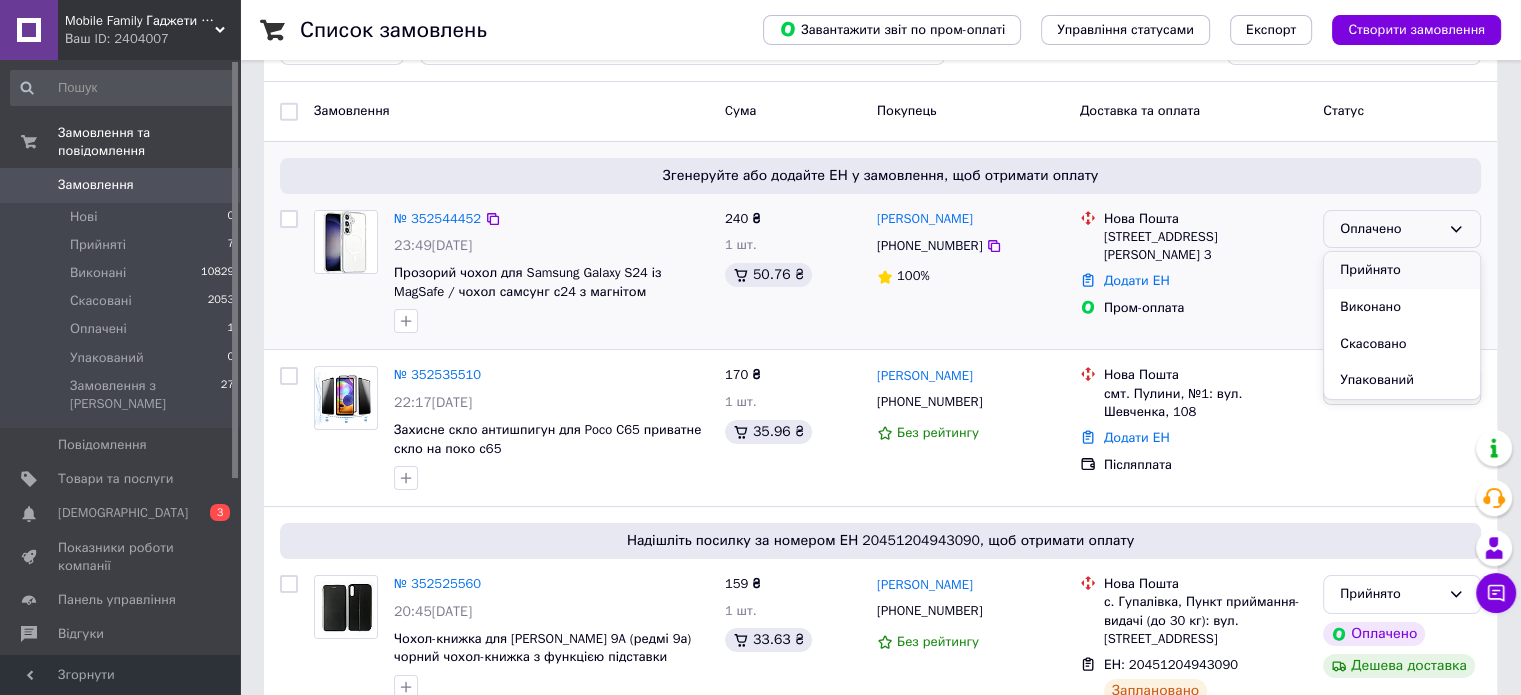 click on "Прийнято" at bounding box center [1402, 270] 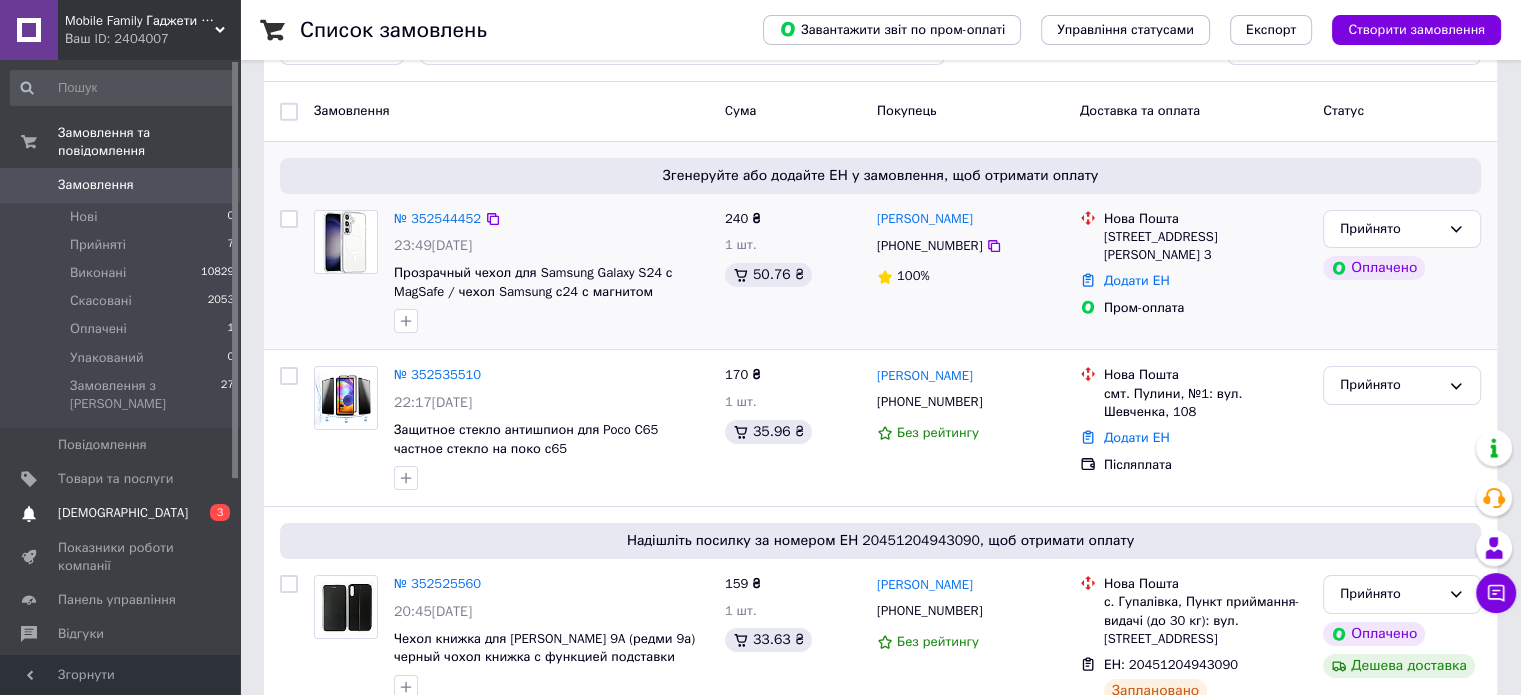 click on "3" at bounding box center [220, 512] 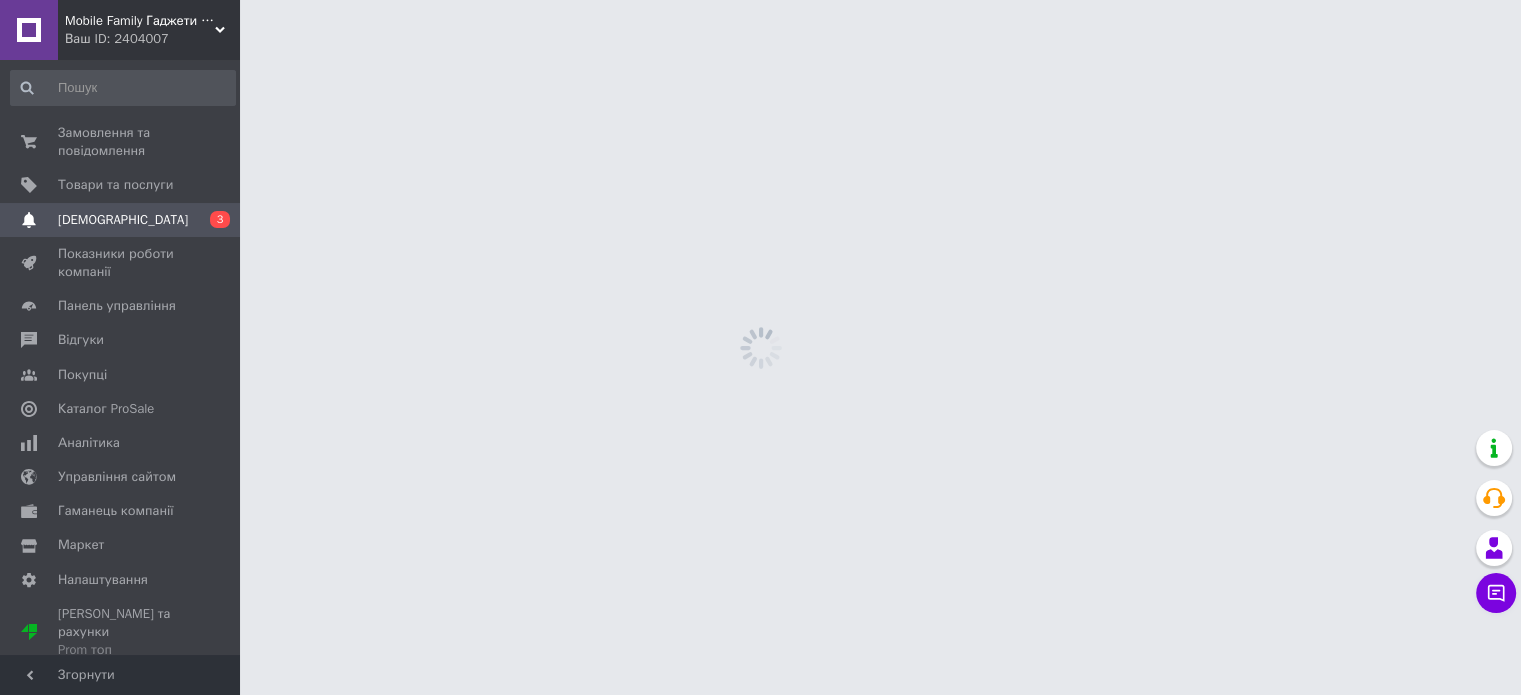 scroll, scrollTop: 0, scrollLeft: 0, axis: both 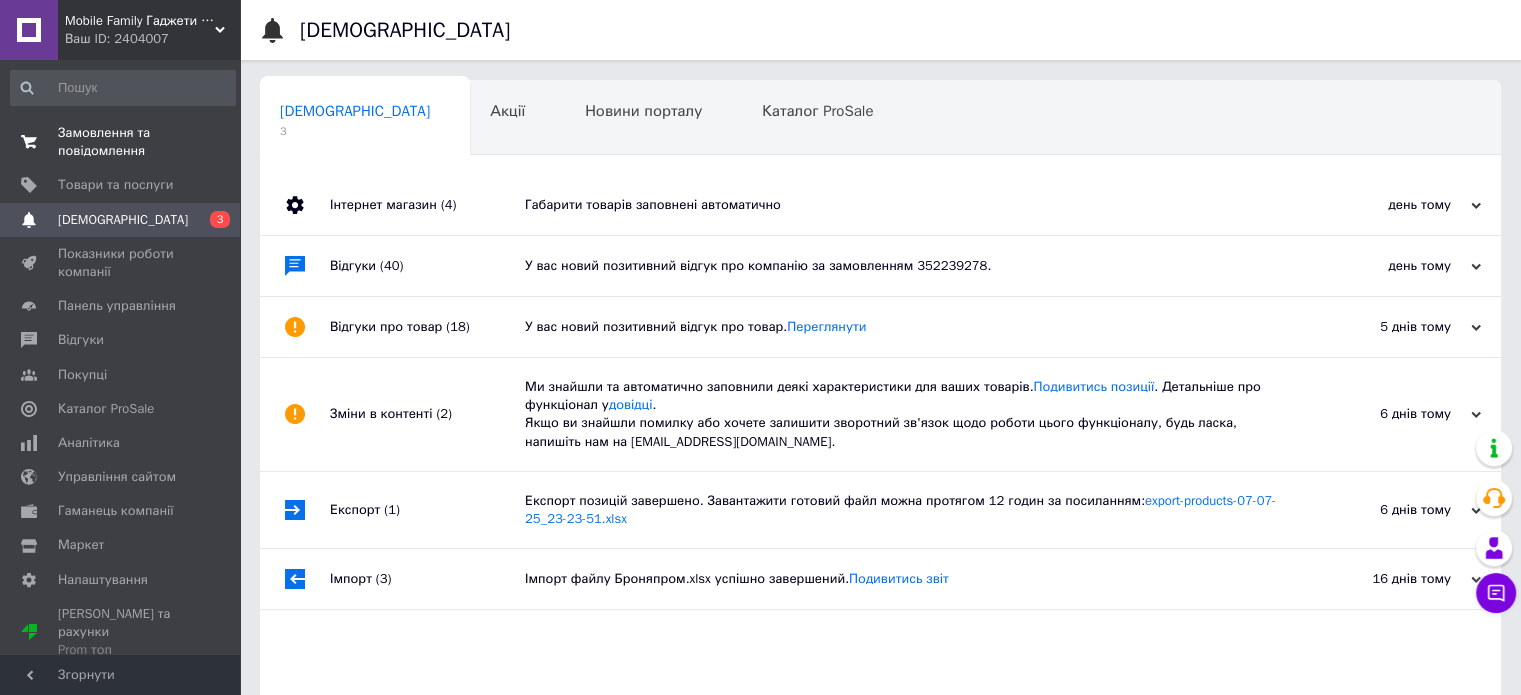 click on "Замовлення та повідомлення 0 0" at bounding box center (123, 142) 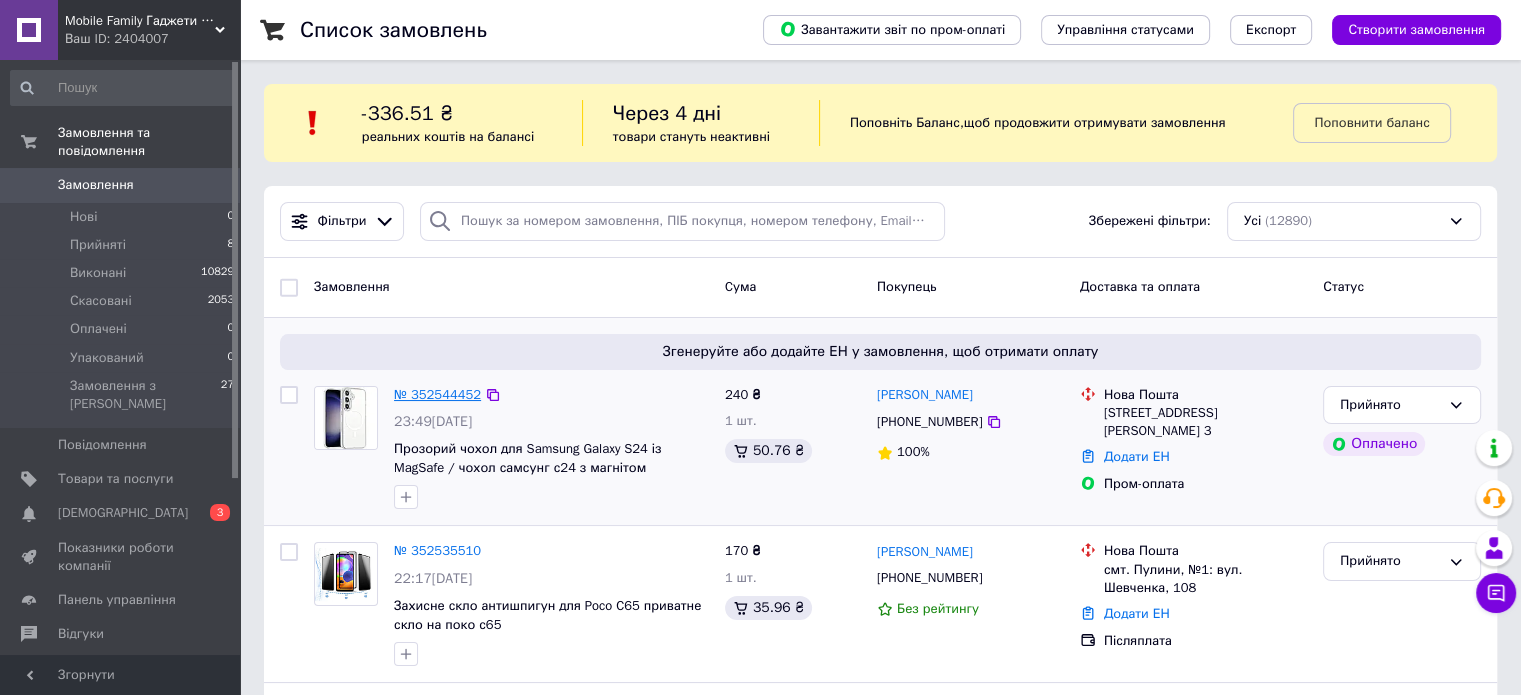click on "№ 352544452" at bounding box center [437, 394] 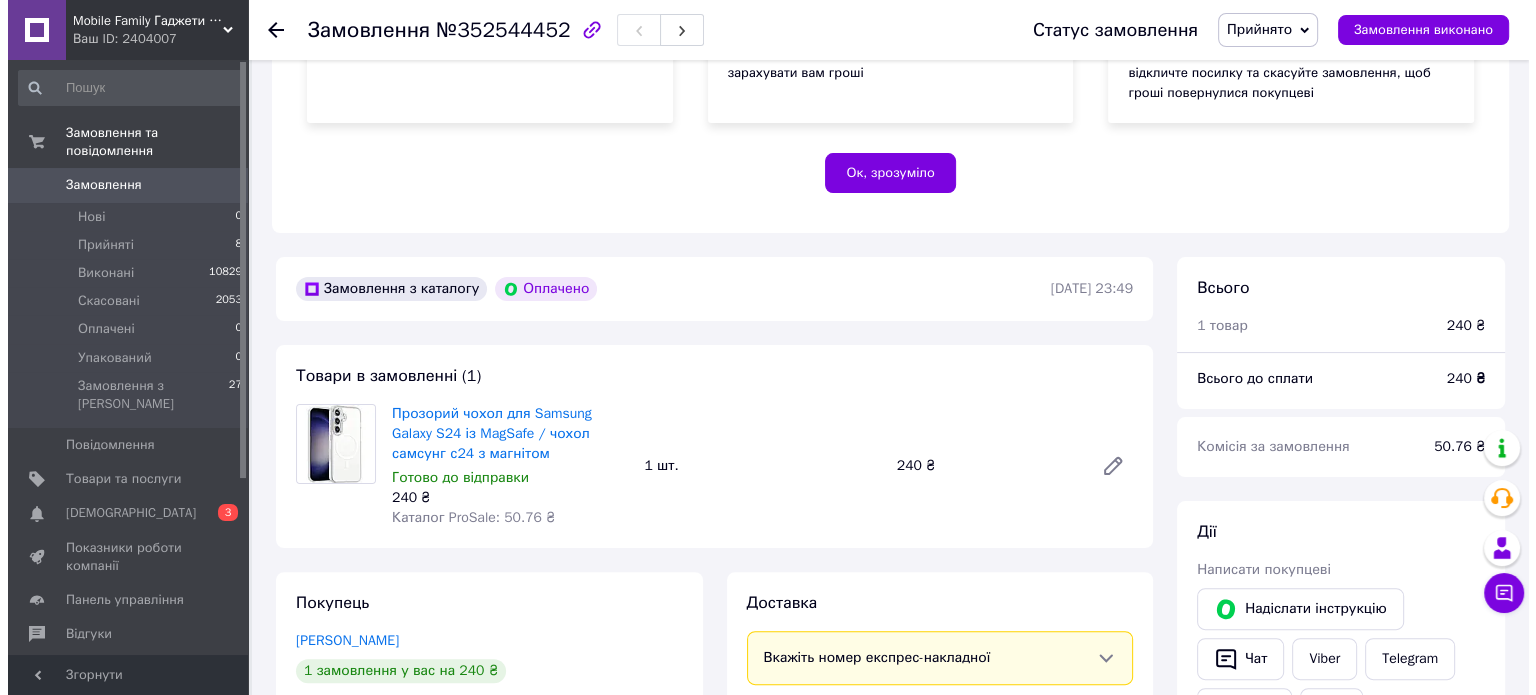 scroll, scrollTop: 644, scrollLeft: 0, axis: vertical 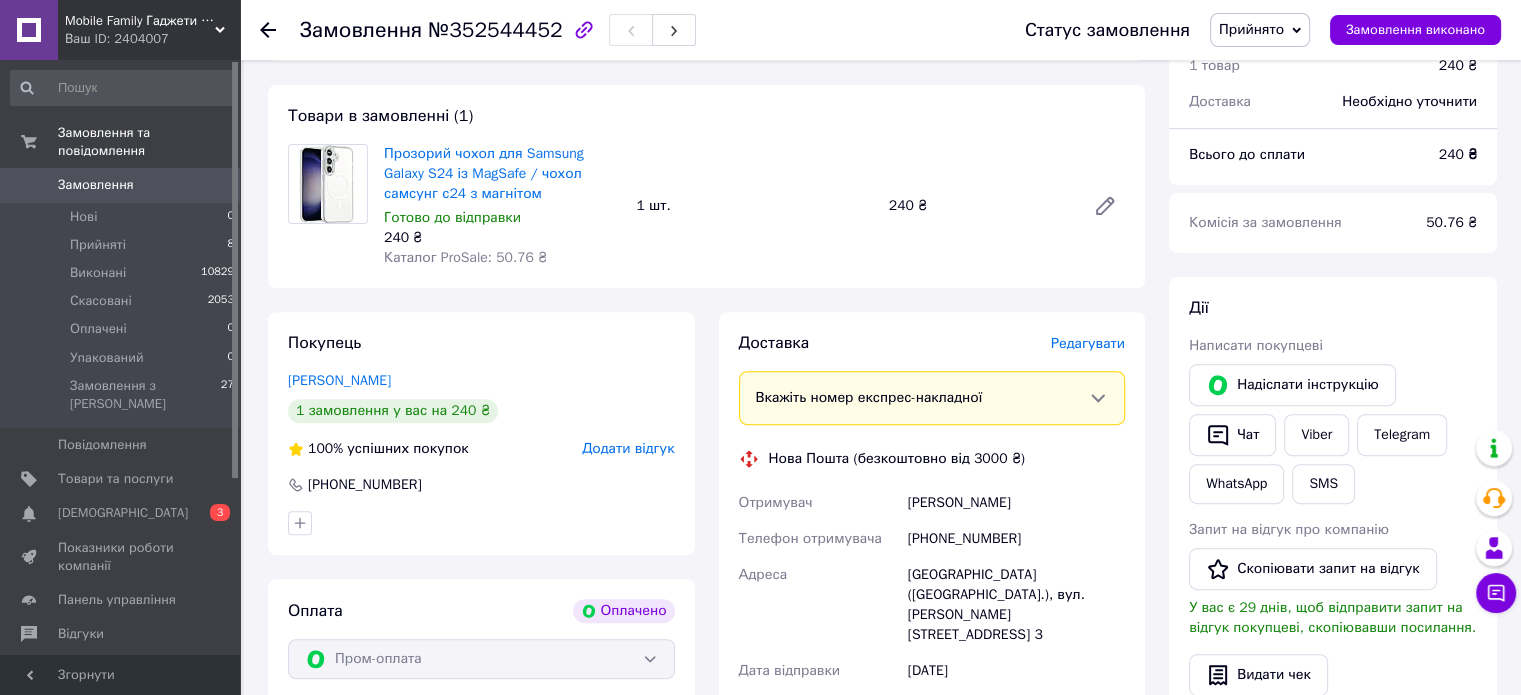click on "Редагувати" at bounding box center [1088, 343] 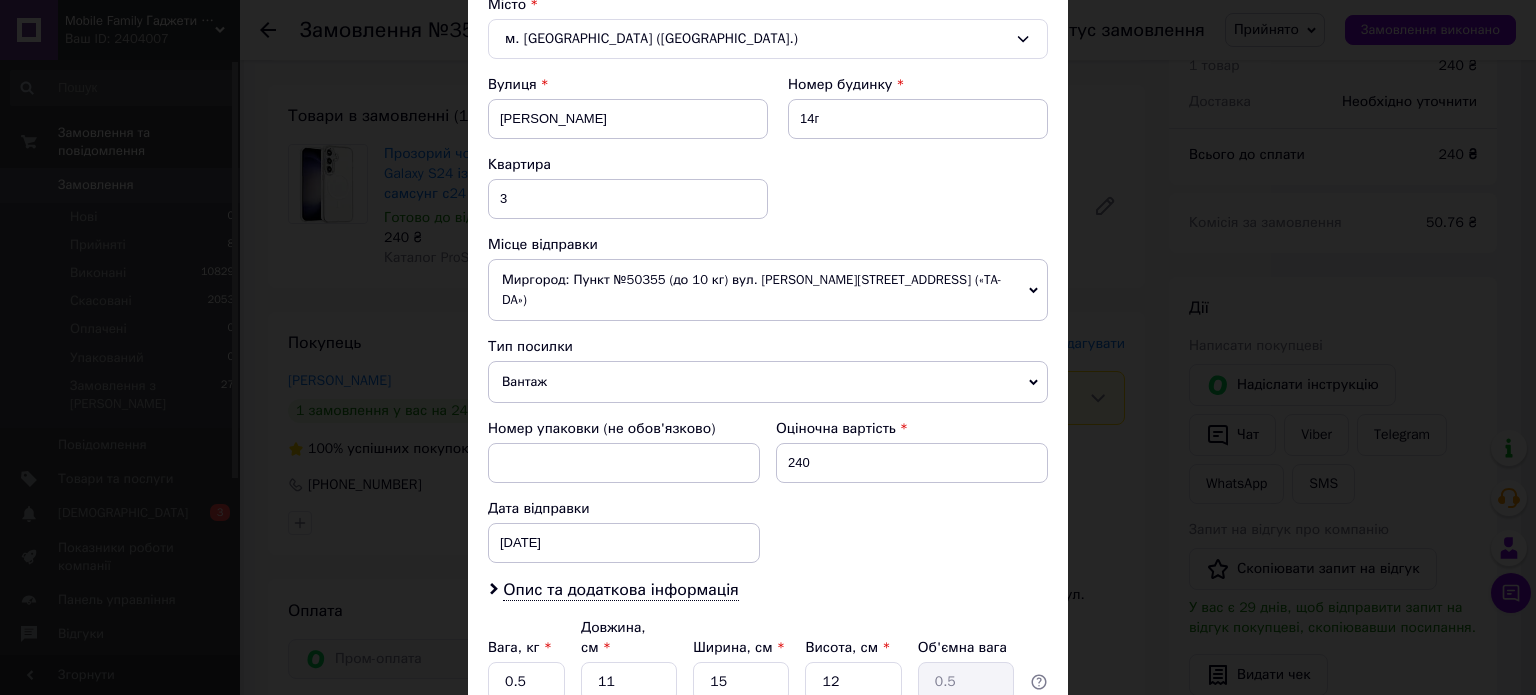scroll, scrollTop: 636, scrollLeft: 0, axis: vertical 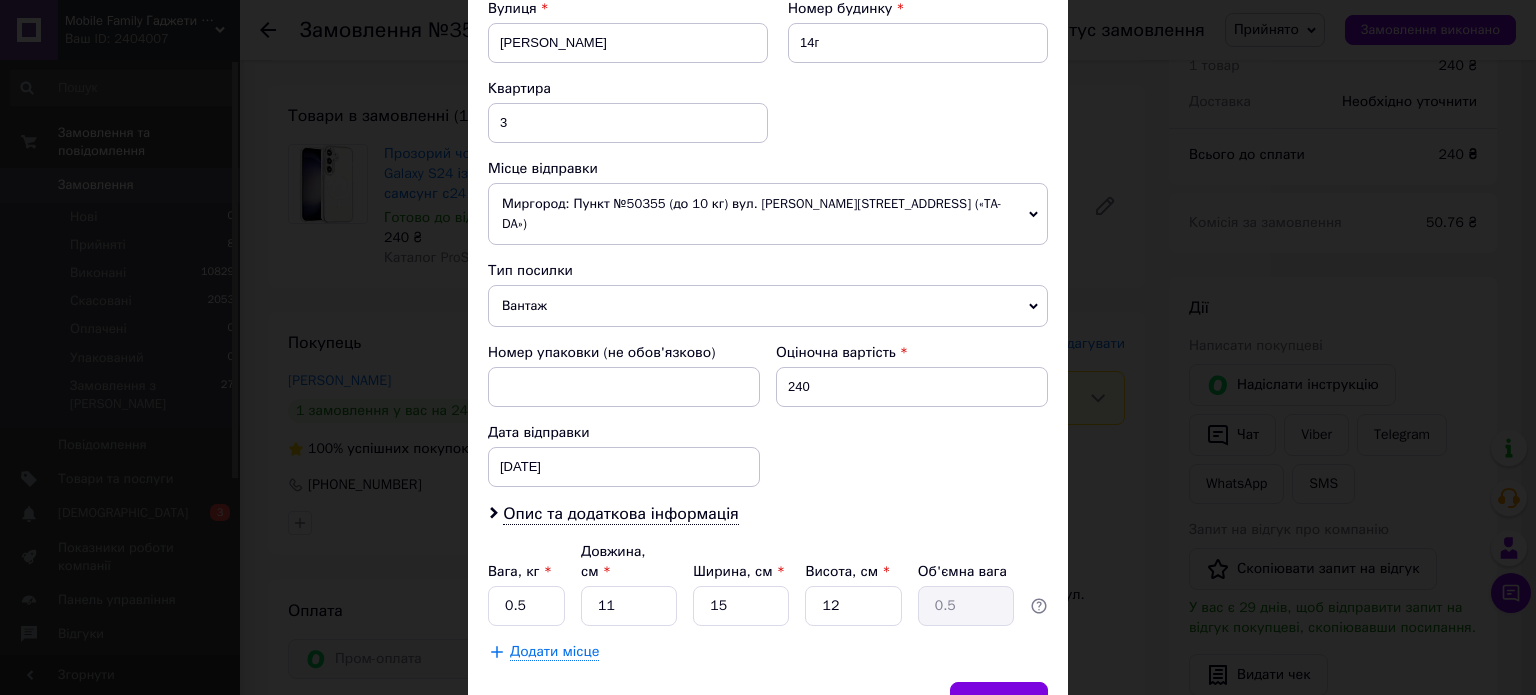 click on "Миргород: Пункт №50355 (до 10 кг) вул. [PERSON_NAME][STREET_ADDRESS] («TA-DA»)" at bounding box center (768, 214) 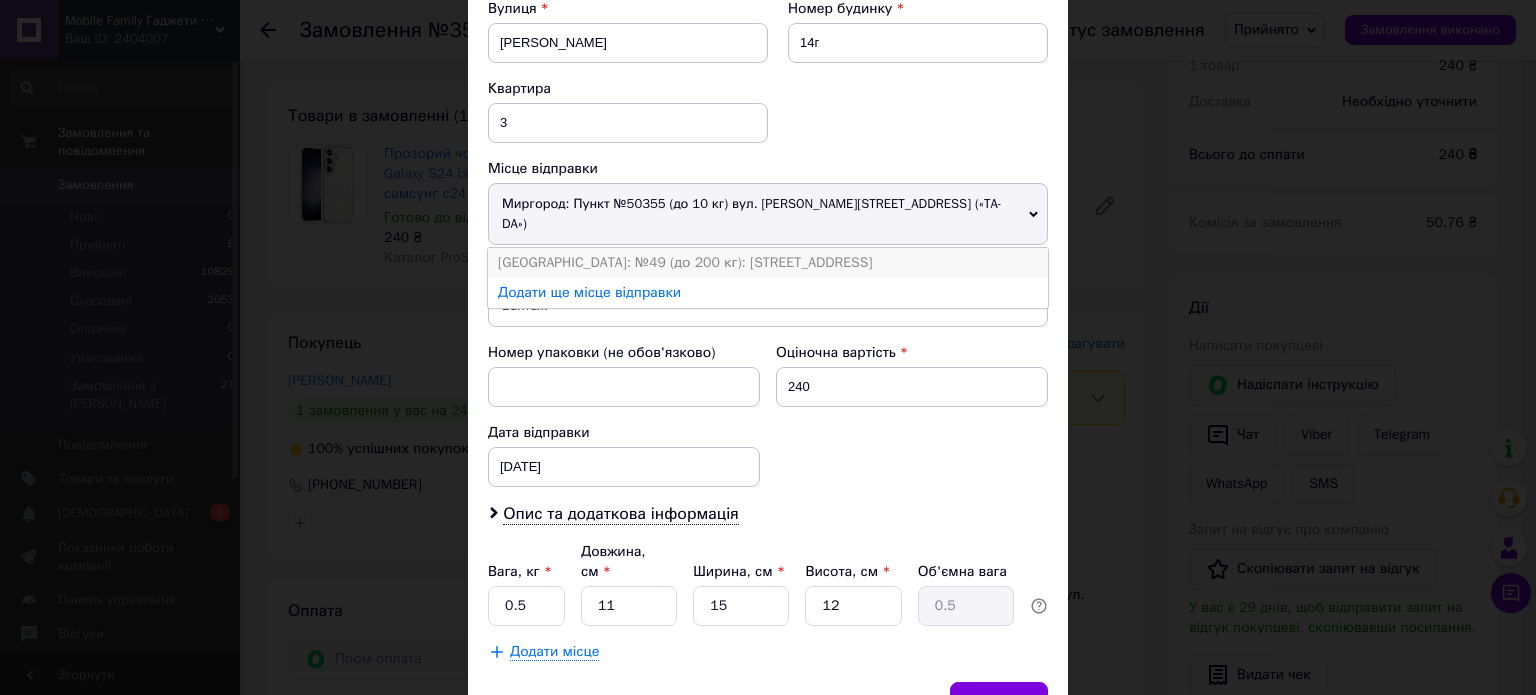click on "[GEOGRAPHIC_DATA]: №49 (до 200 кг): [STREET_ADDRESS]" at bounding box center (768, 263) 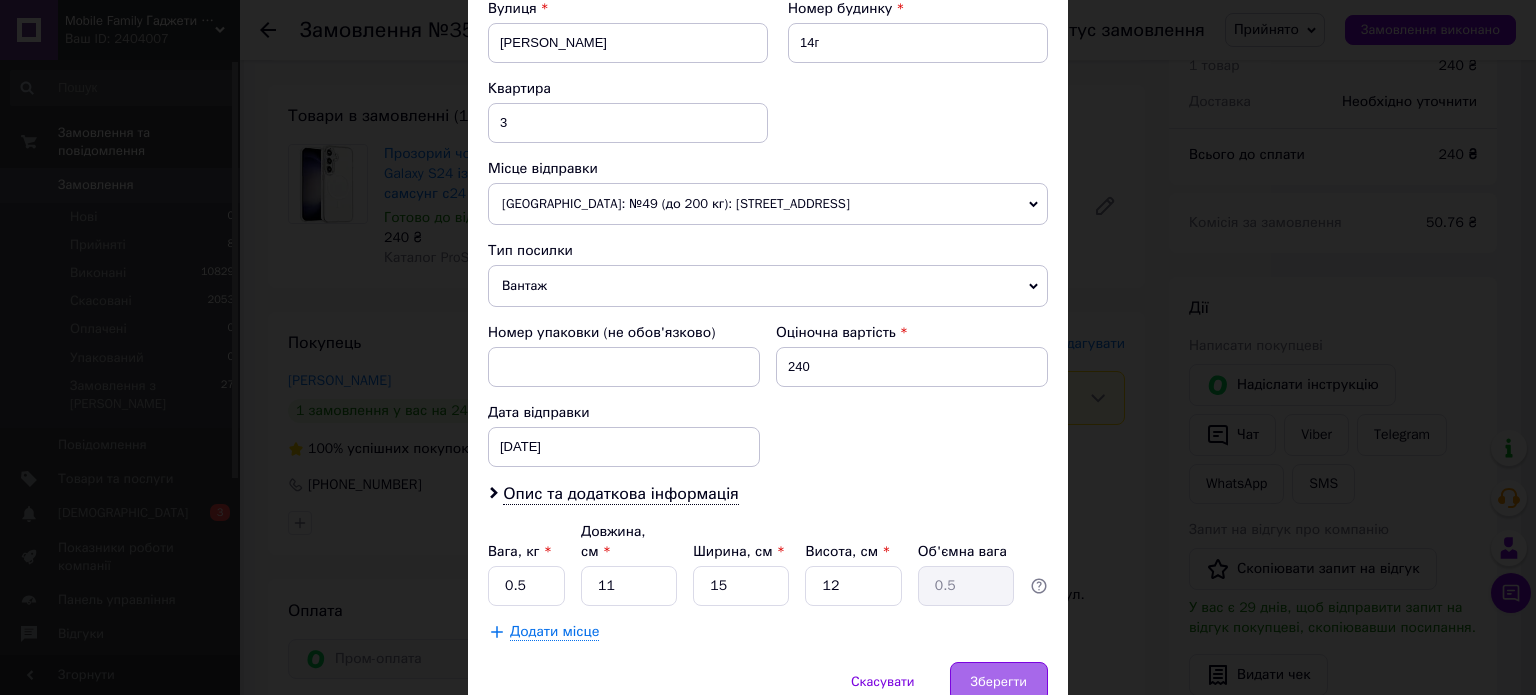 click on "Зберегти" at bounding box center [999, 682] 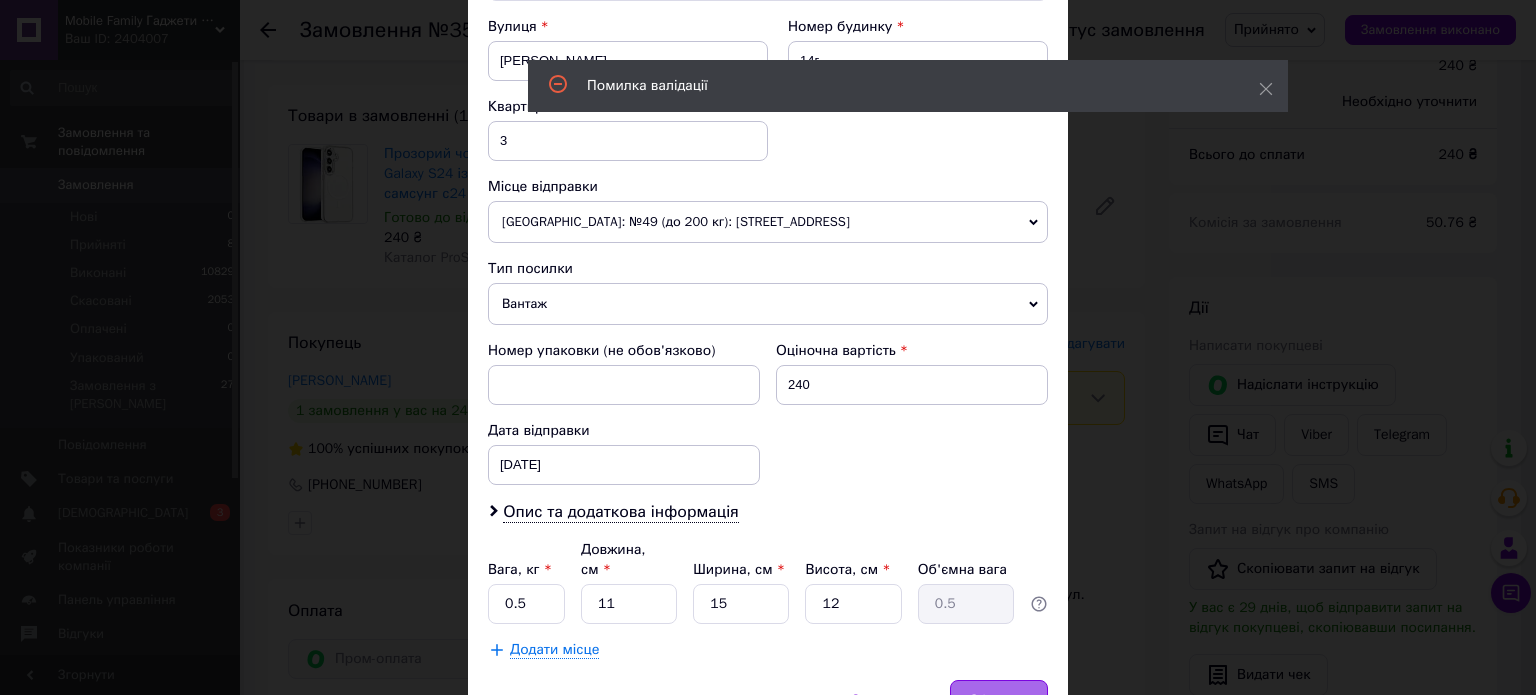 scroll, scrollTop: 88, scrollLeft: 0, axis: vertical 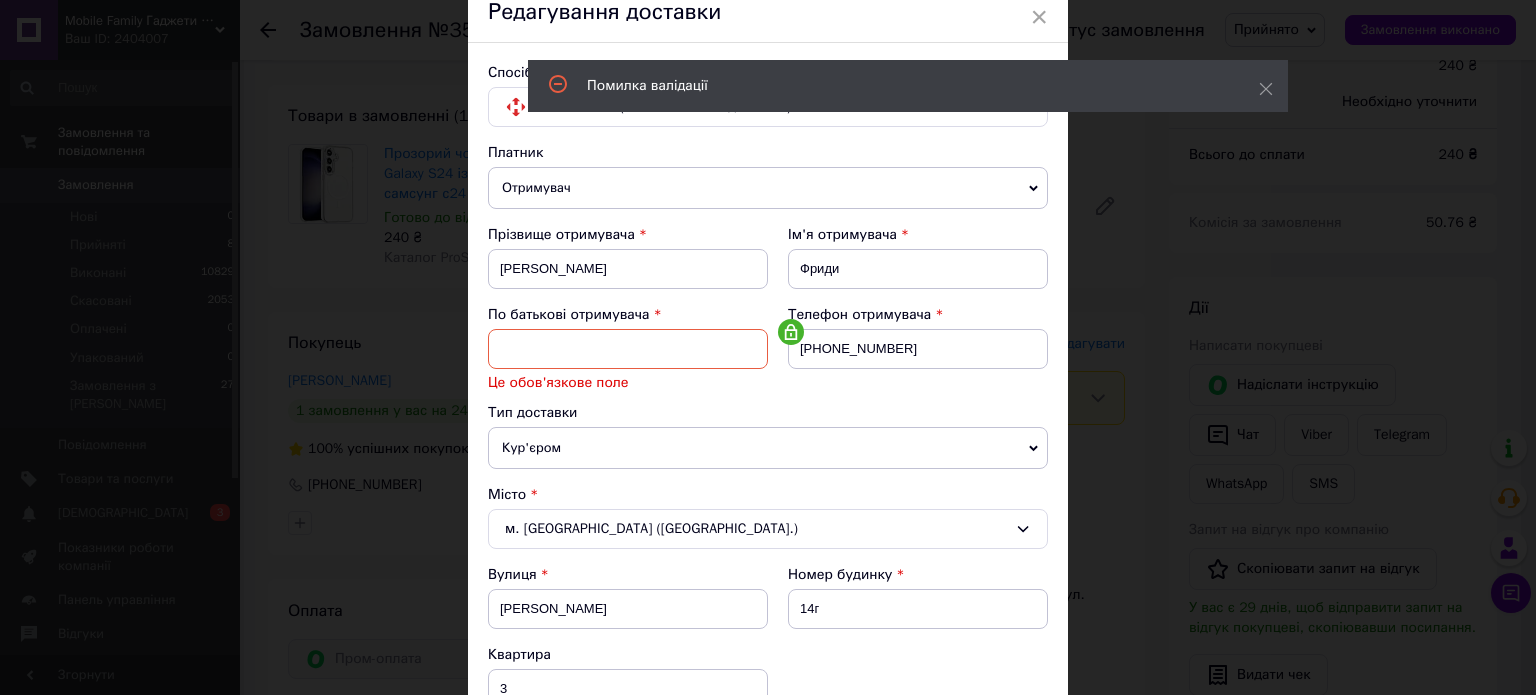 click at bounding box center [628, 349] 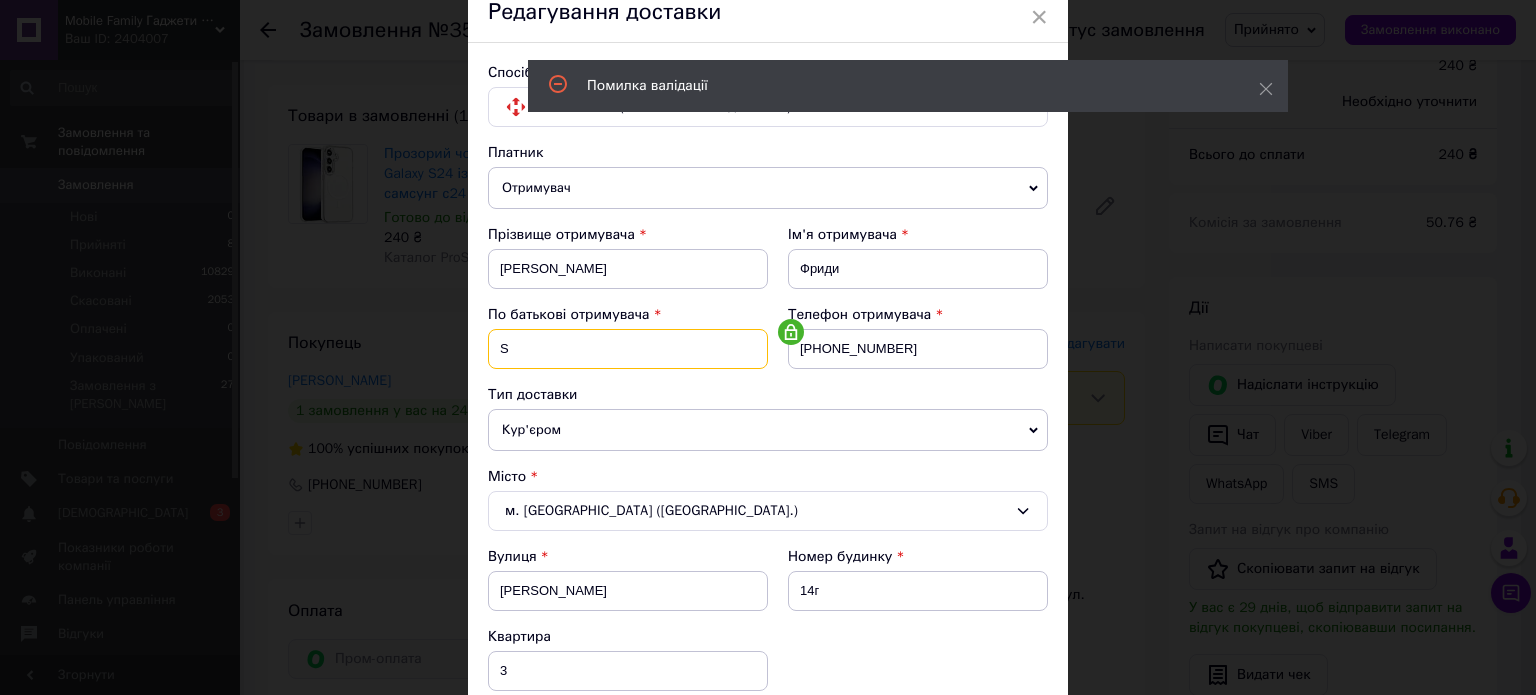 click on "S" at bounding box center (628, 349) 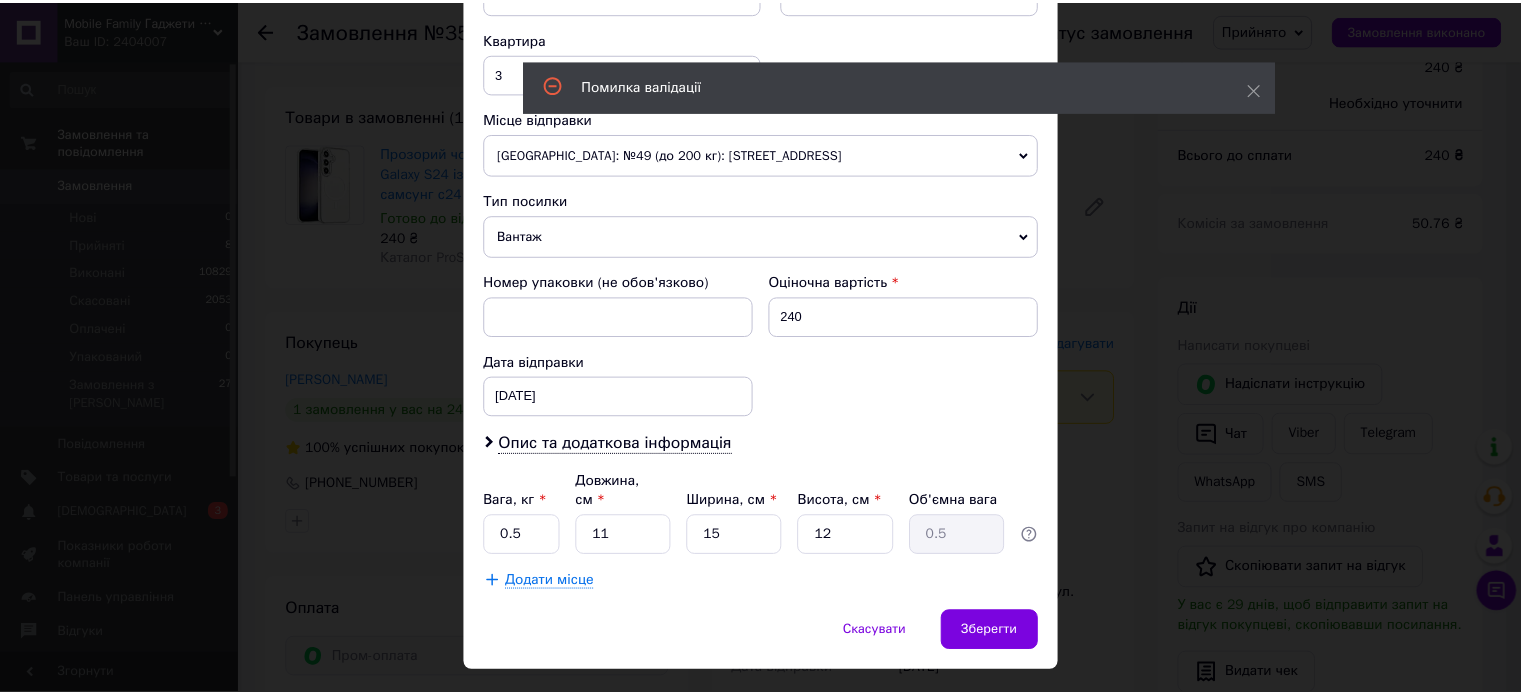 scroll, scrollTop: 707, scrollLeft: 0, axis: vertical 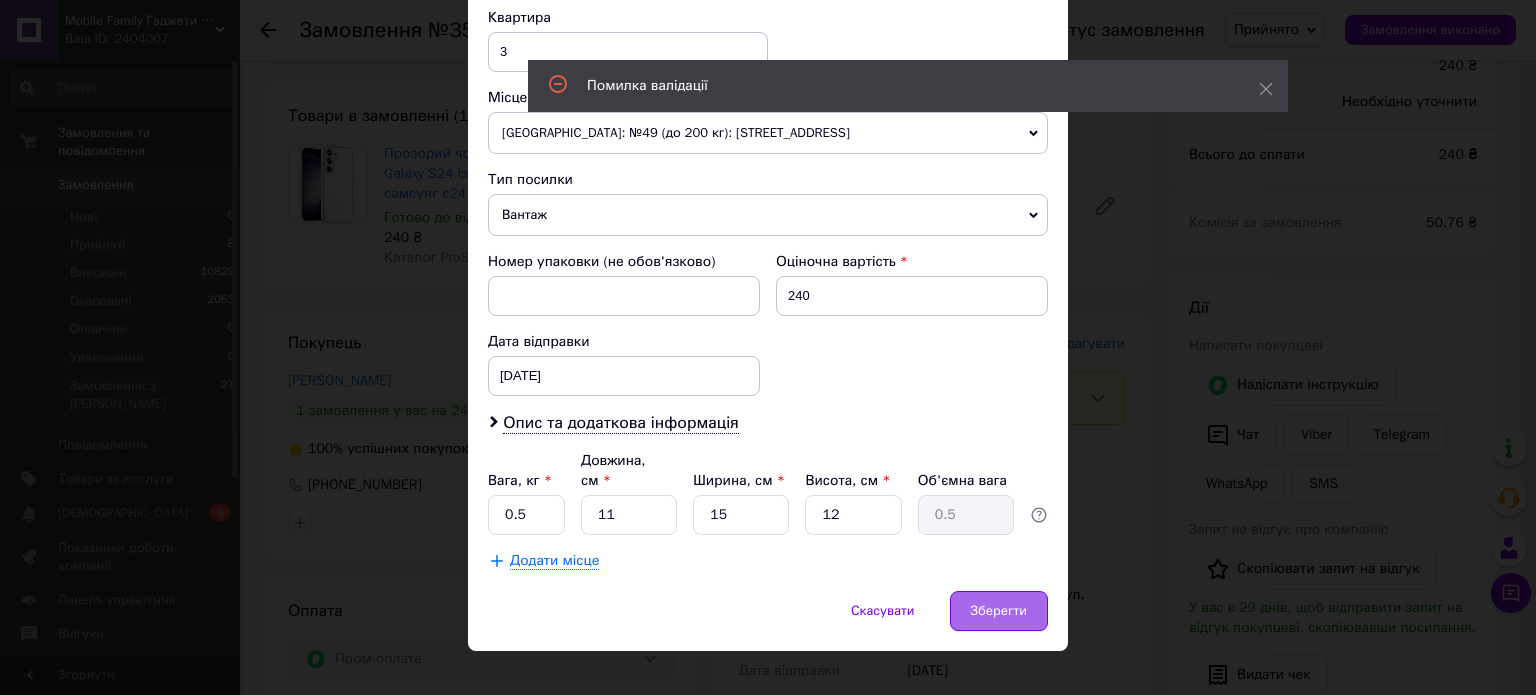 type on "І" 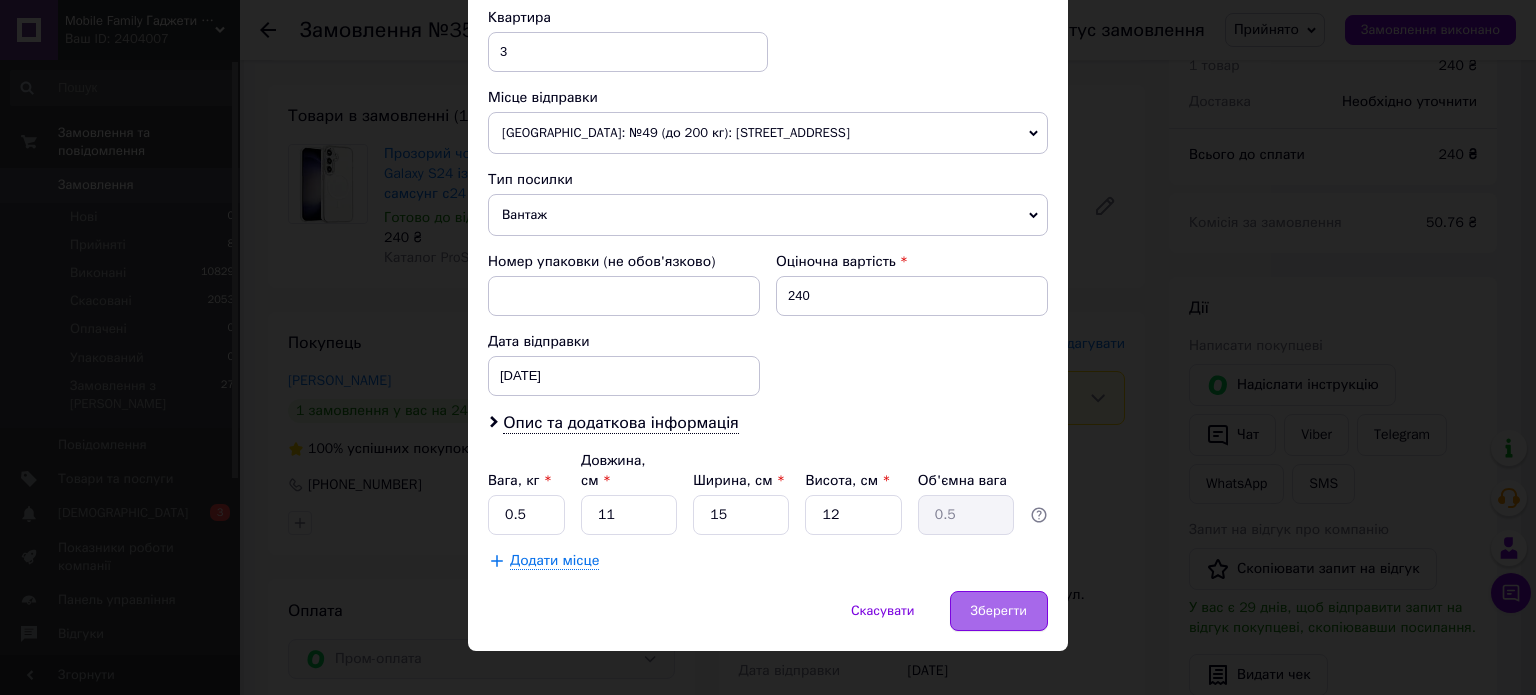 click on "Зберегти" at bounding box center [999, 611] 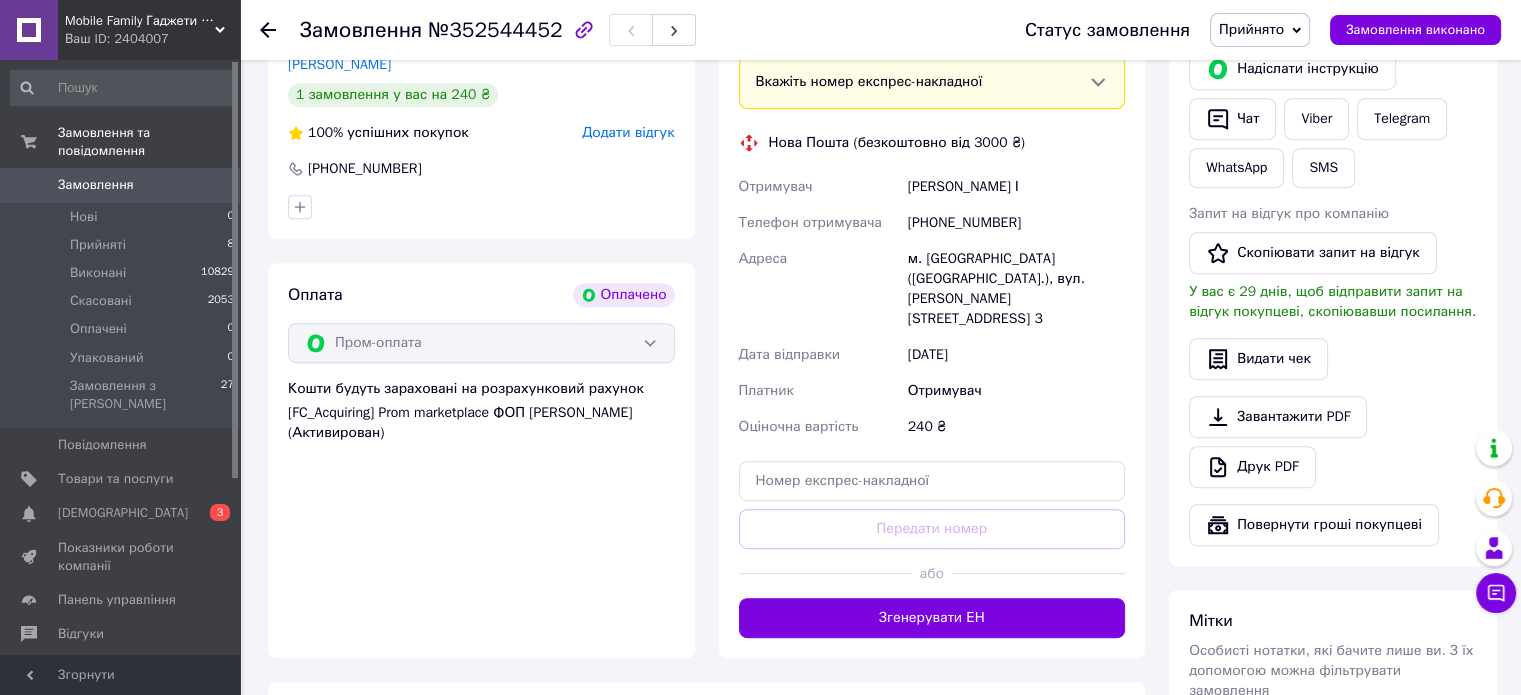 scroll, scrollTop: 959, scrollLeft: 0, axis: vertical 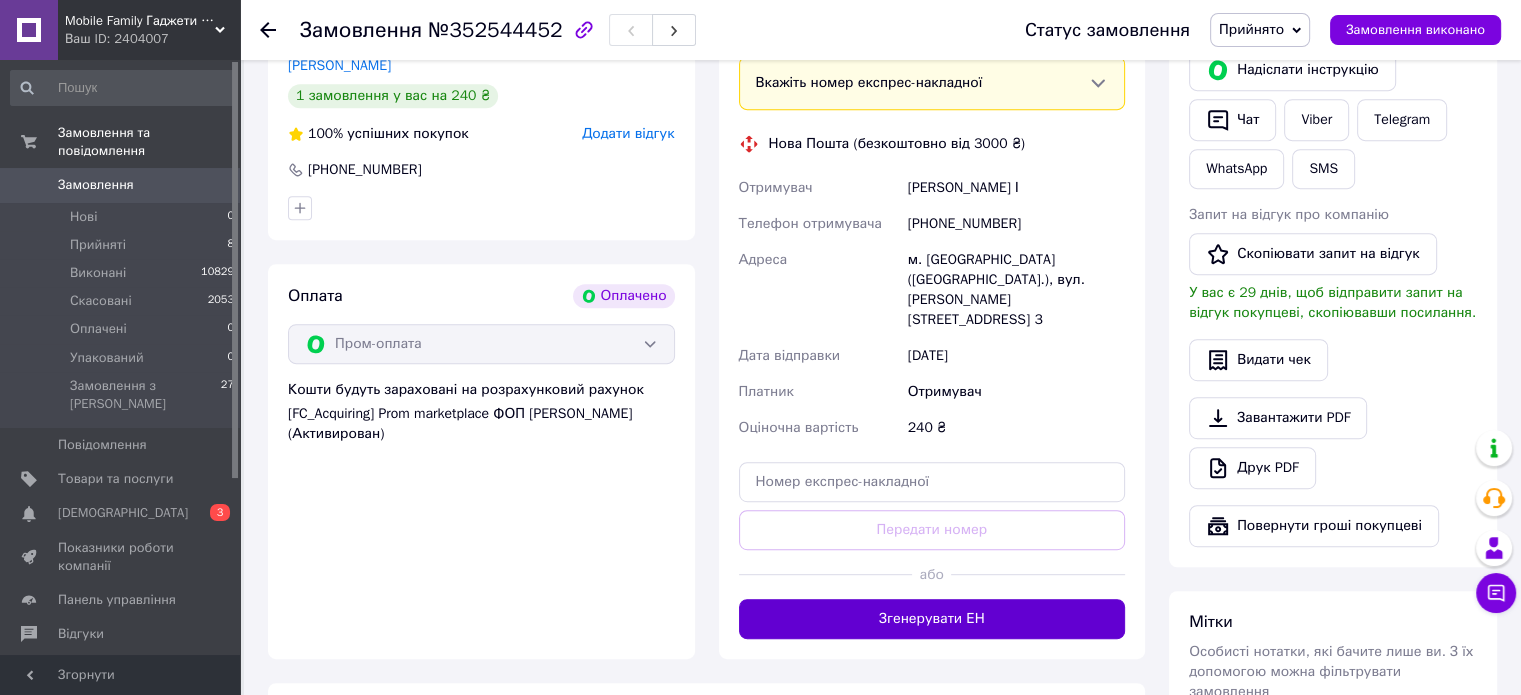click on "Згенерувати ЕН" at bounding box center [932, 619] 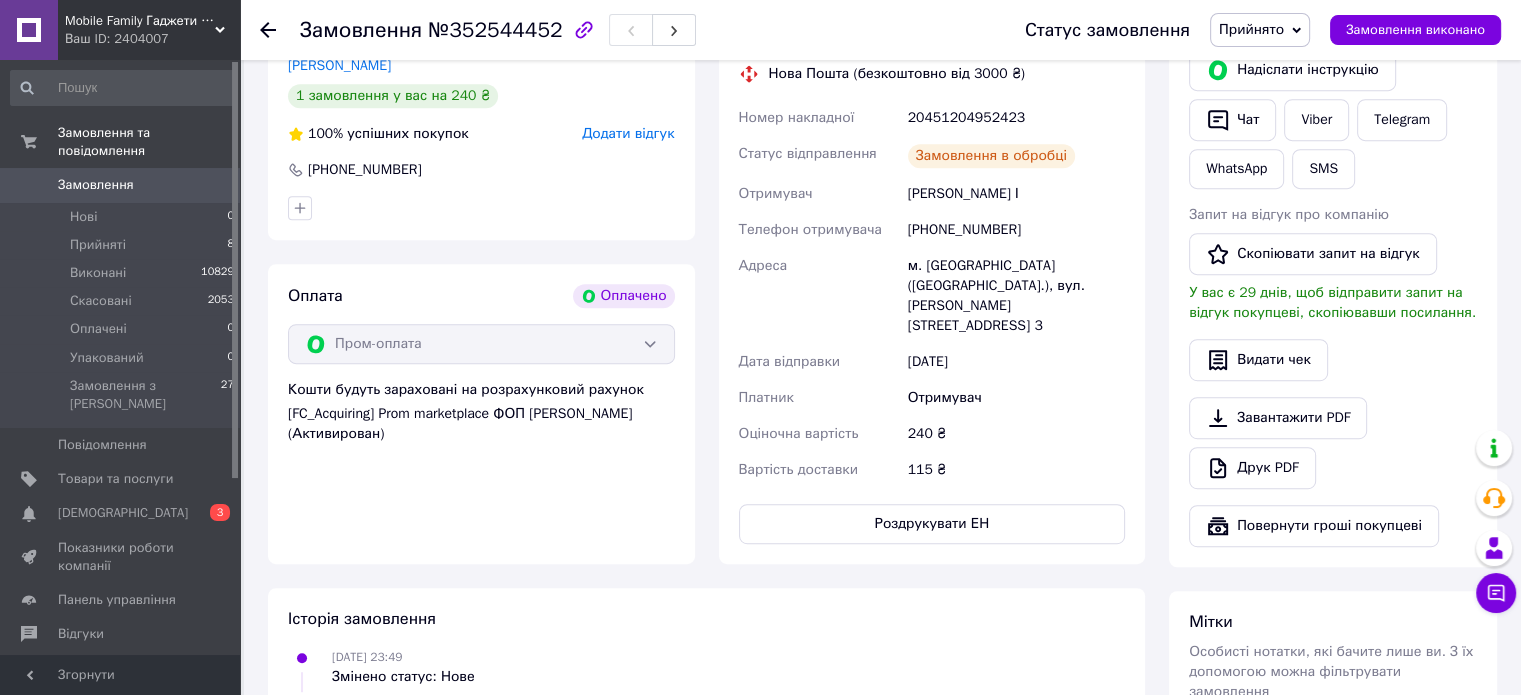 scroll, scrollTop: 680, scrollLeft: 0, axis: vertical 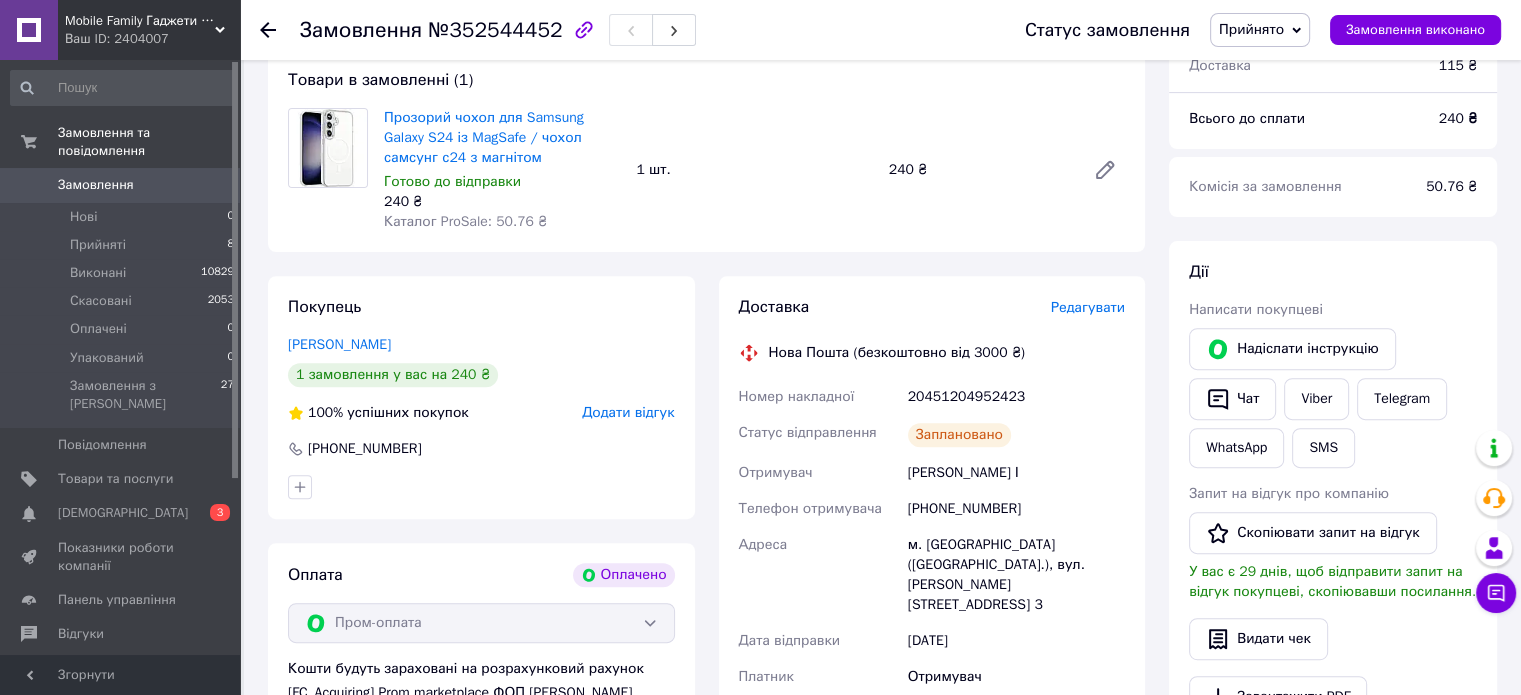 click on "20451204952423" at bounding box center [1016, 397] 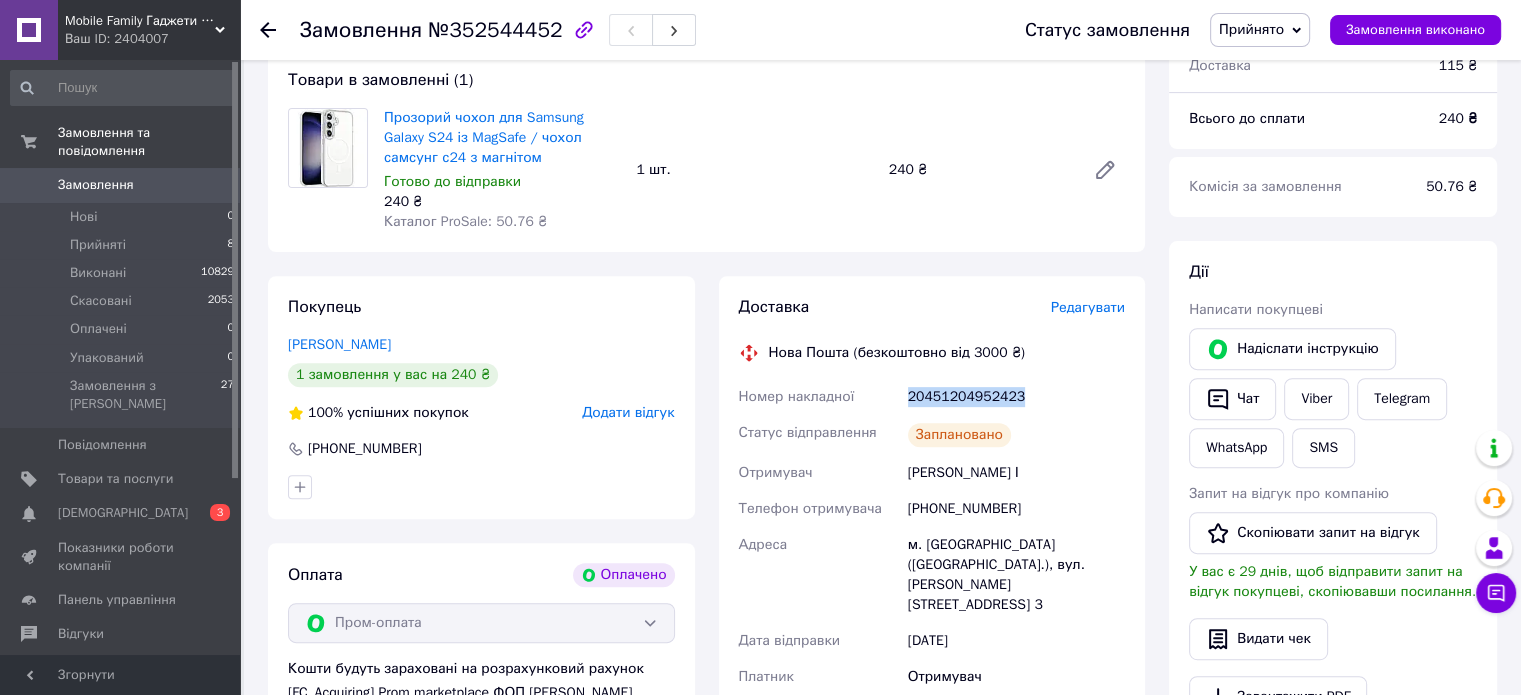 click on "20451204952423" at bounding box center [1016, 397] 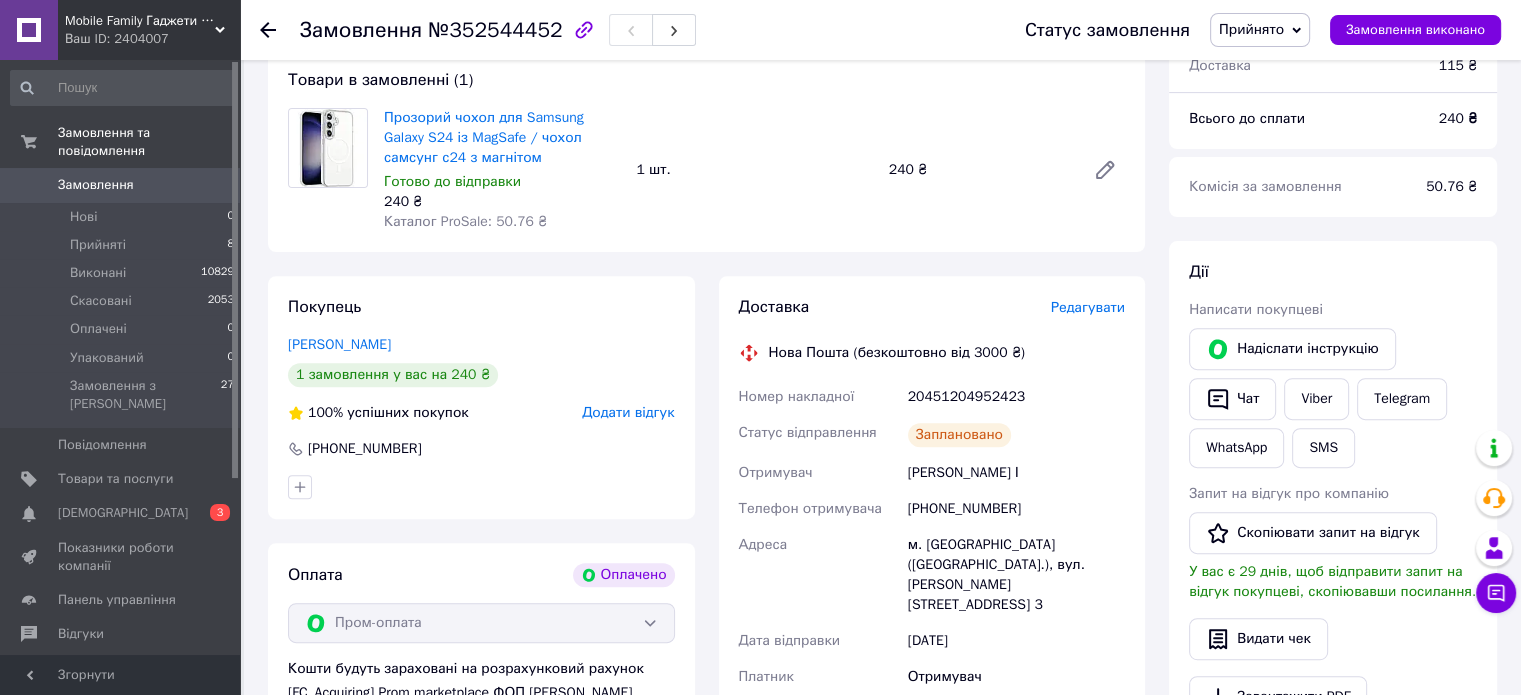 click on "1 замовлення у вас на 240 ₴" at bounding box center (481, 375) 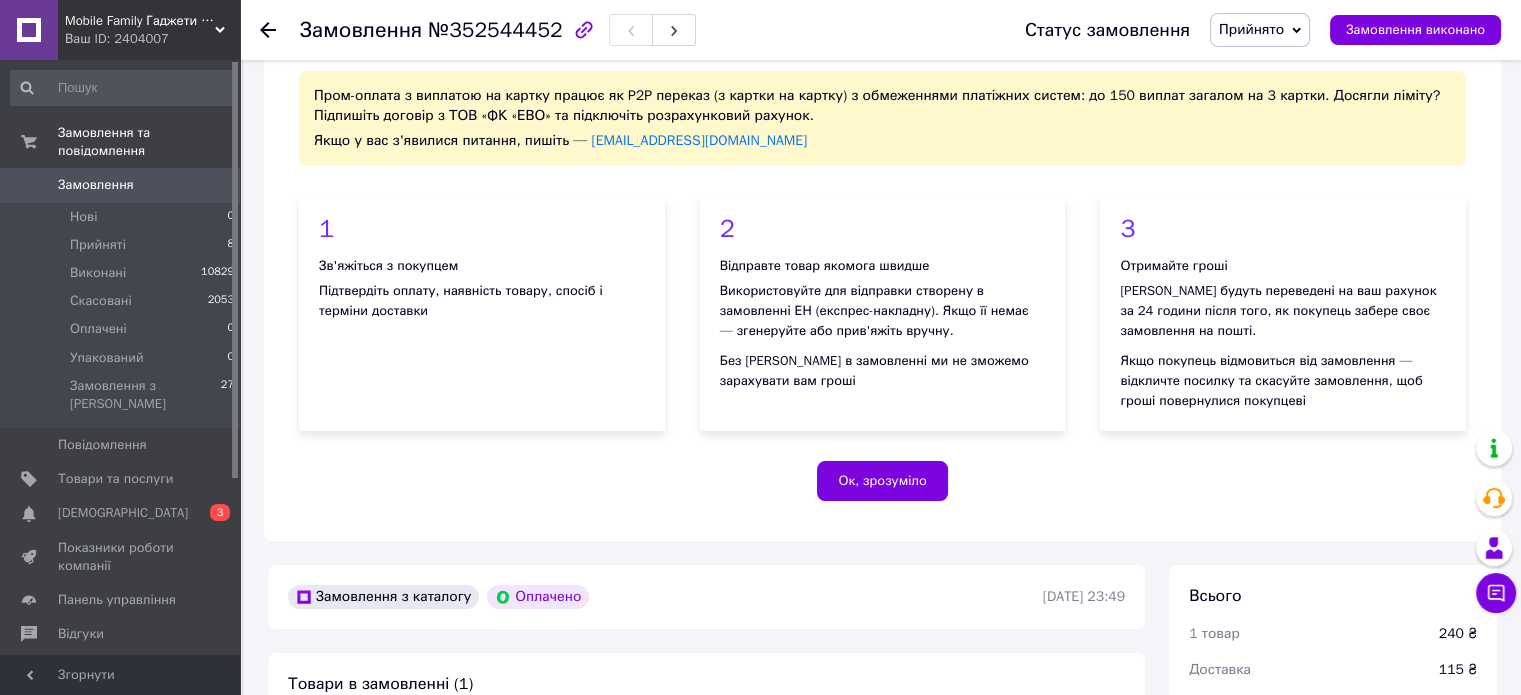 scroll, scrollTop: 0, scrollLeft: 0, axis: both 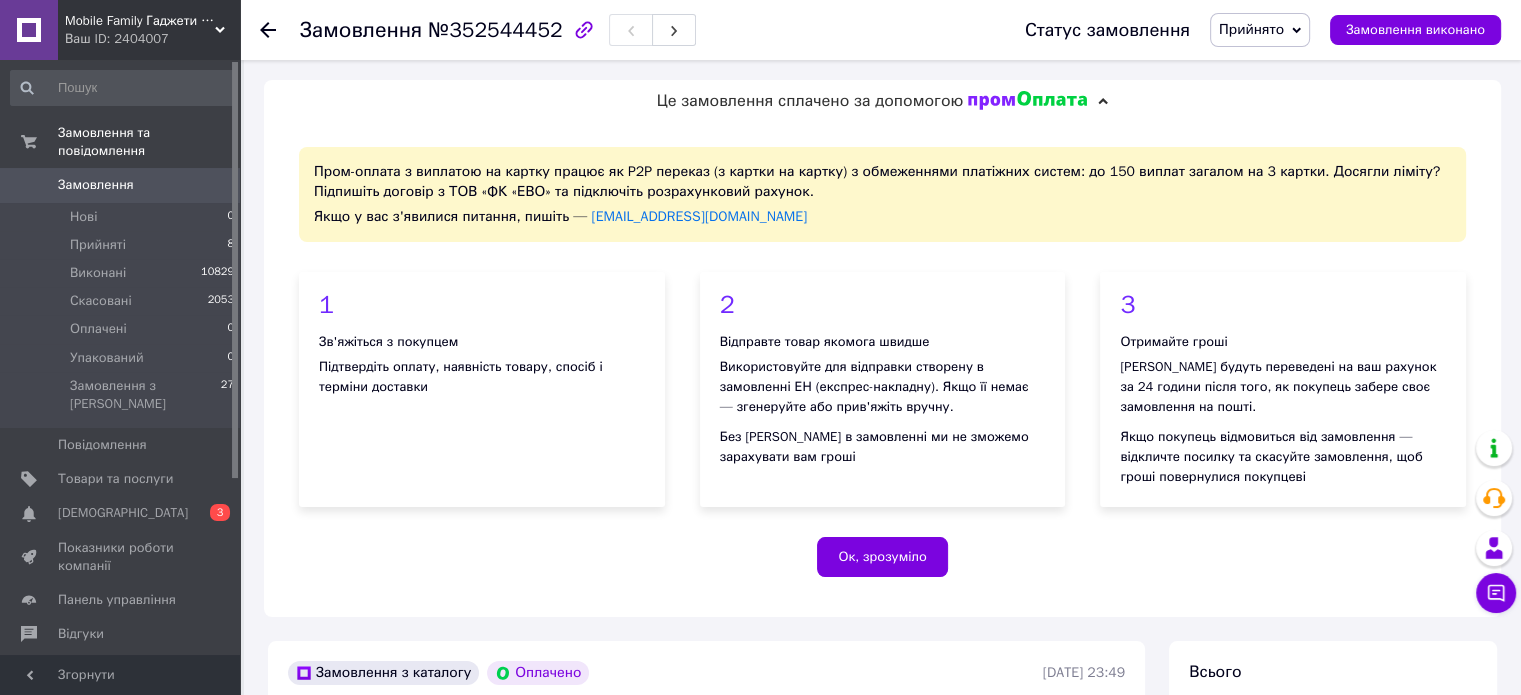 click on "Замовлення 0" at bounding box center [123, 185] 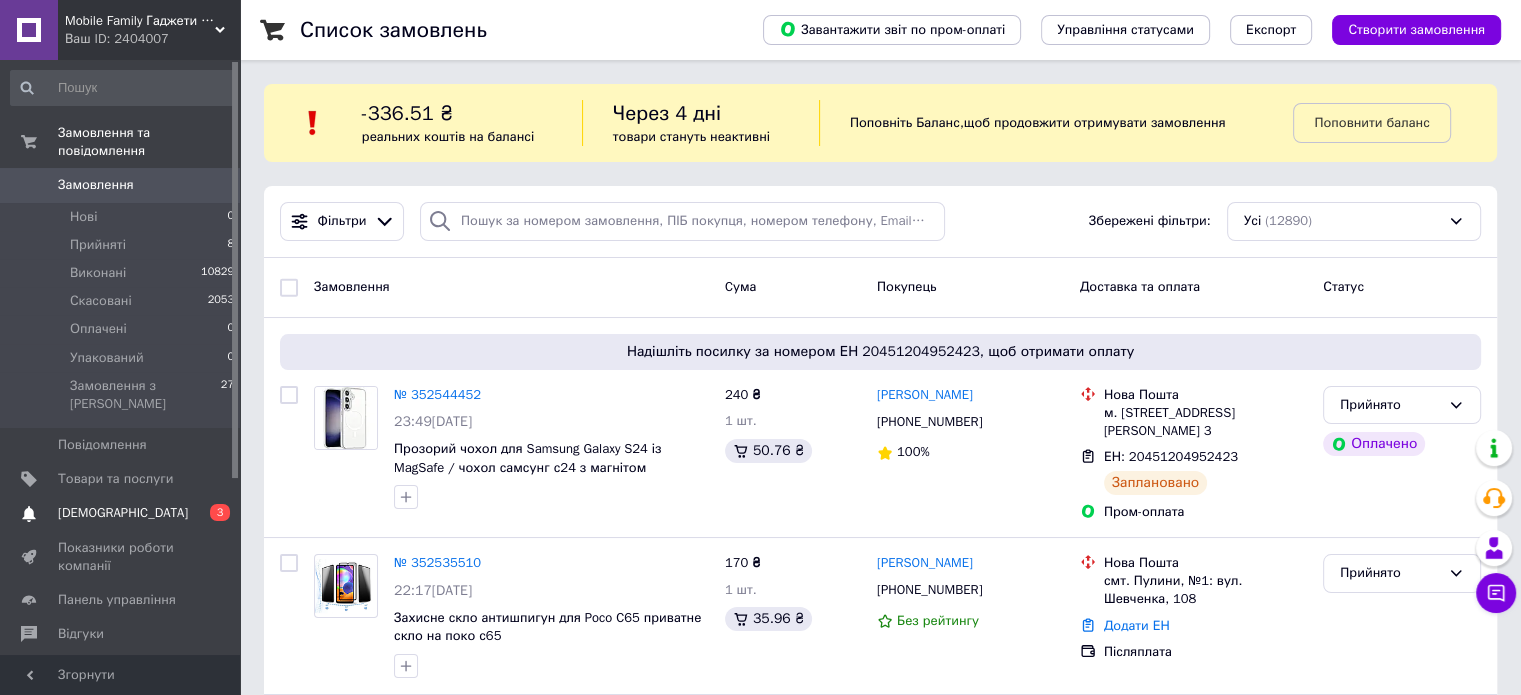 click on "0 3" at bounding box center [212, 513] 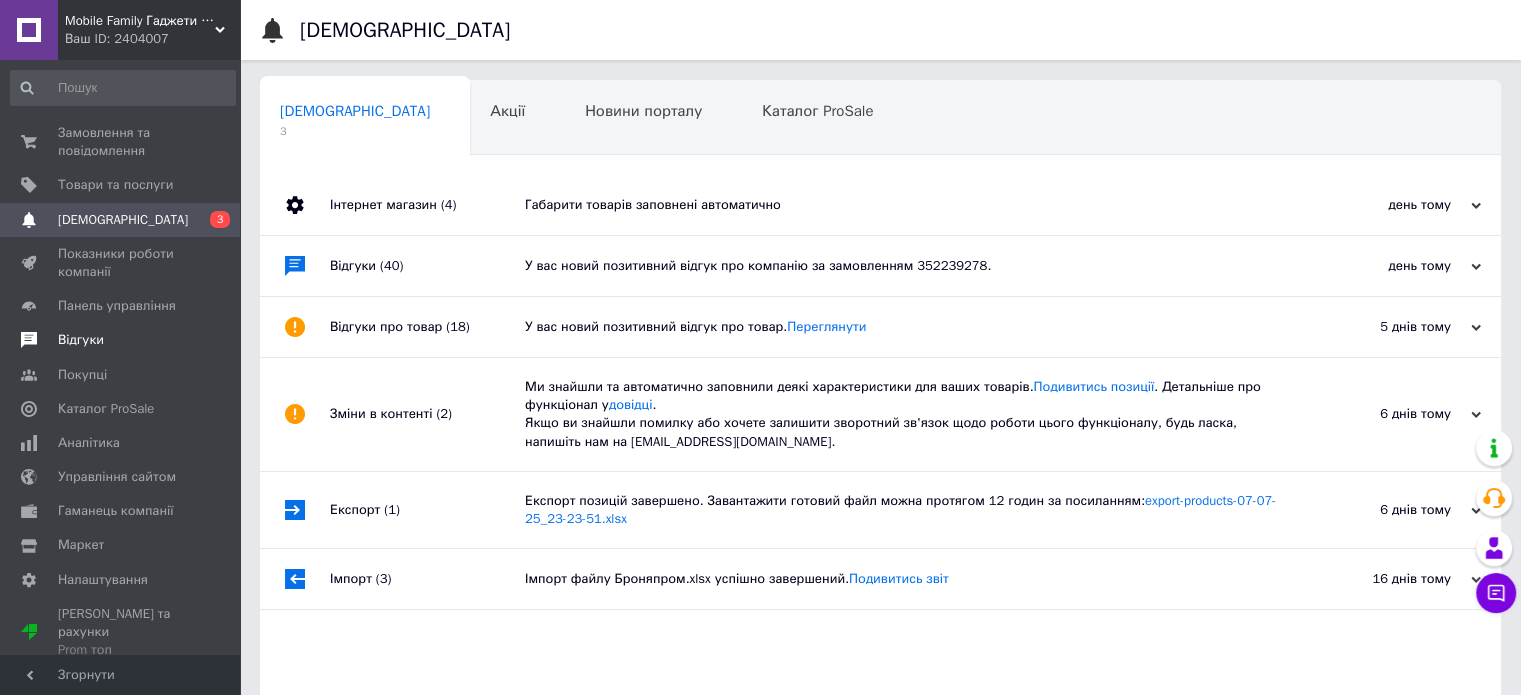 click on "Відгуки" at bounding box center [123, 340] 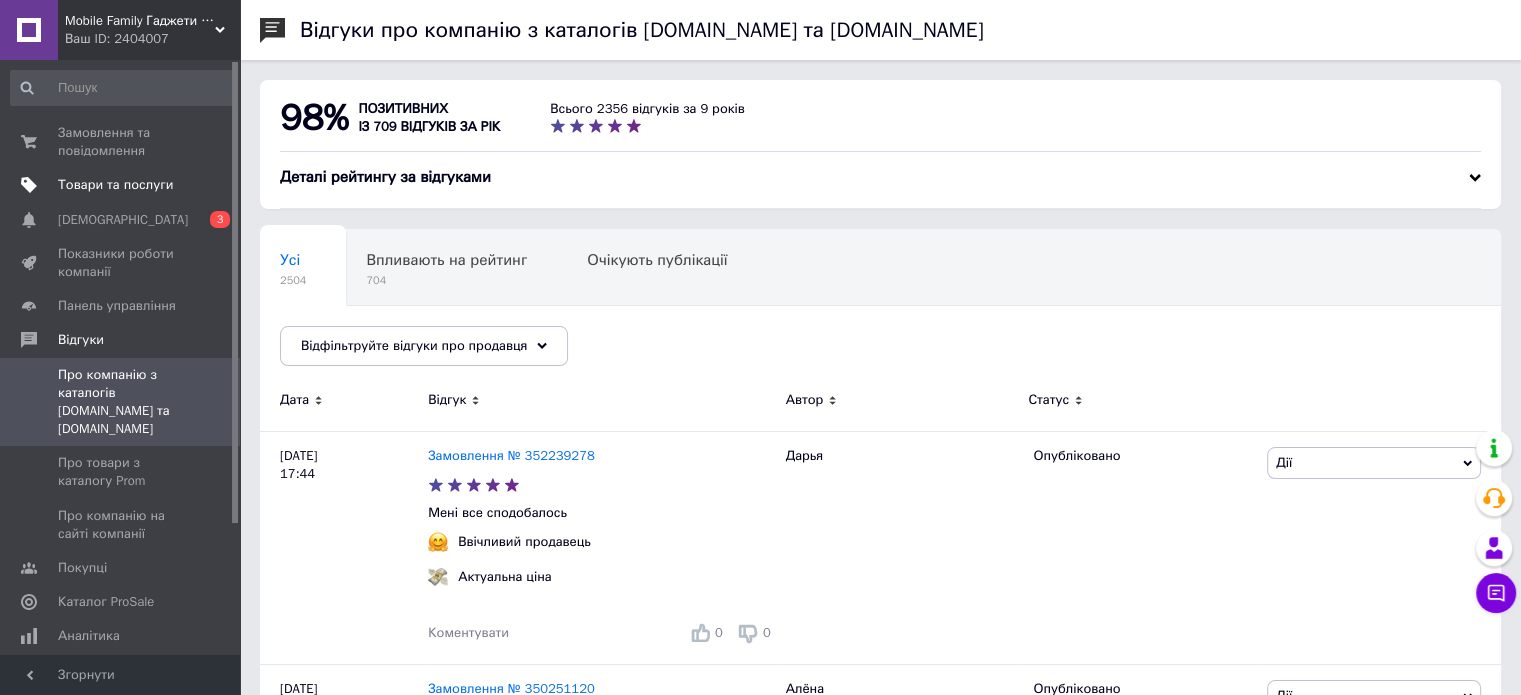 click on "Товари та послуги" at bounding box center (115, 185) 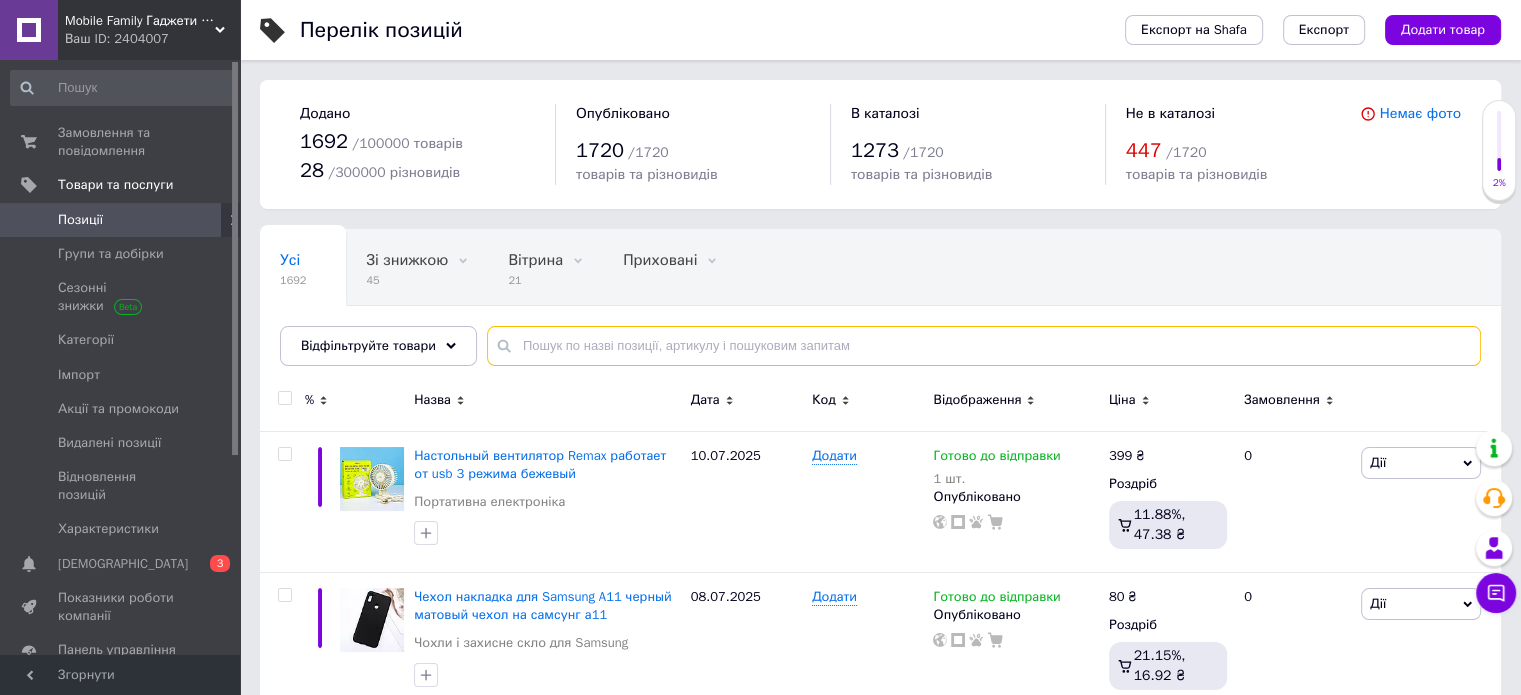 click at bounding box center (984, 346) 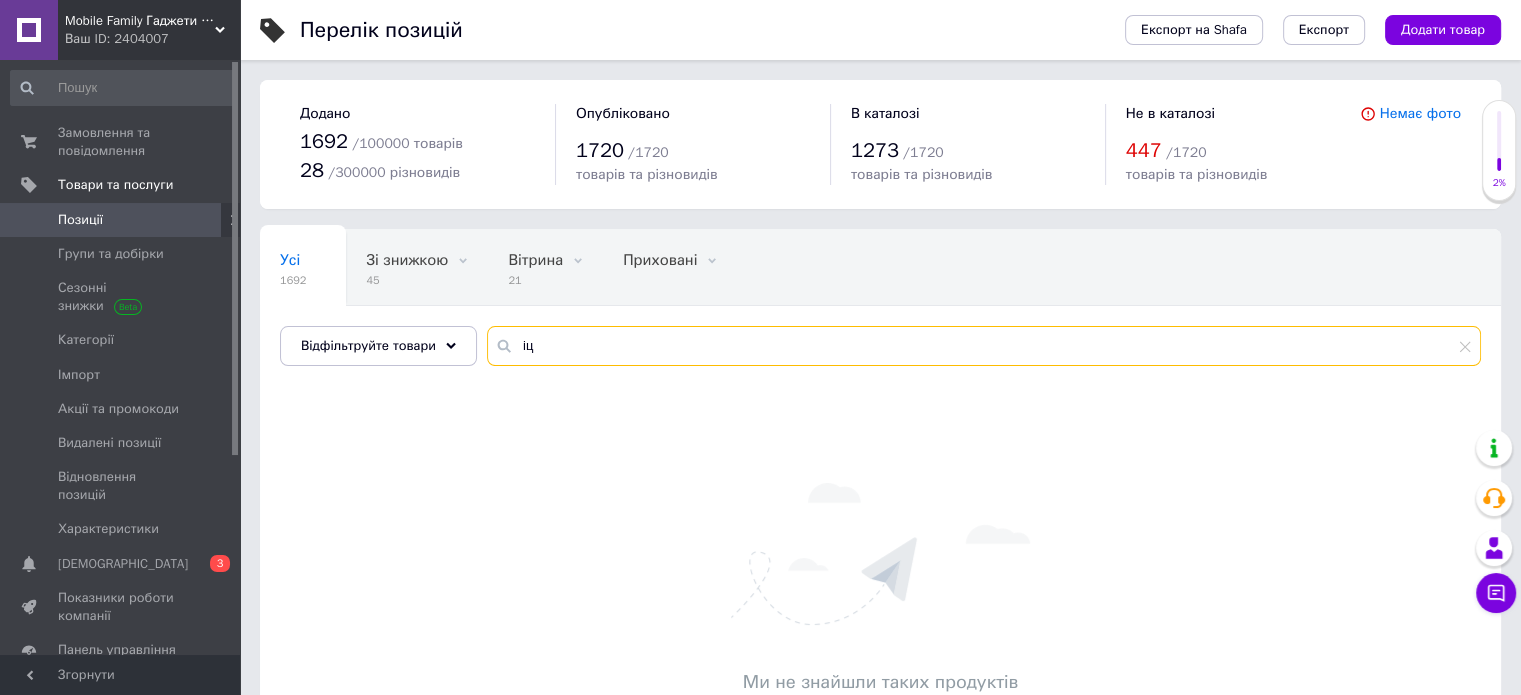 click on "іц" at bounding box center [984, 346] 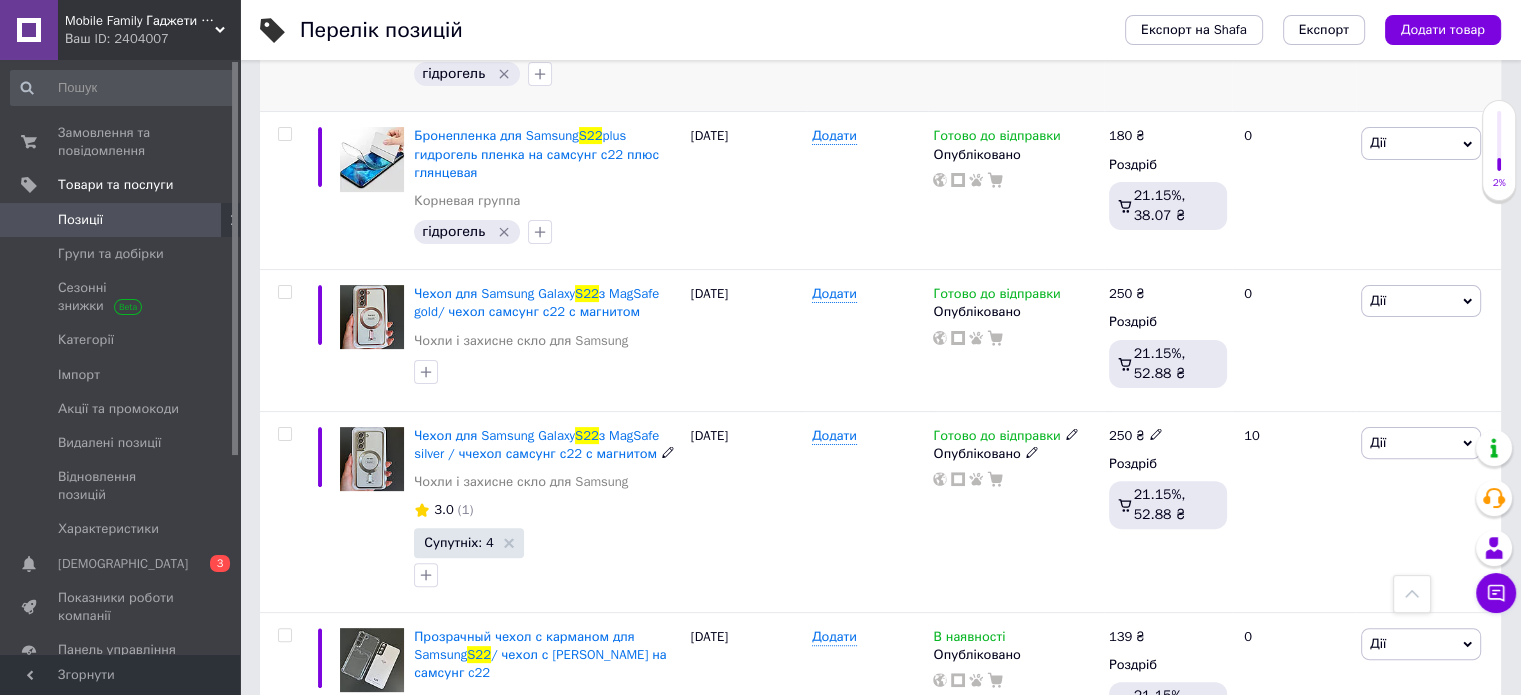 scroll, scrollTop: 498, scrollLeft: 0, axis: vertical 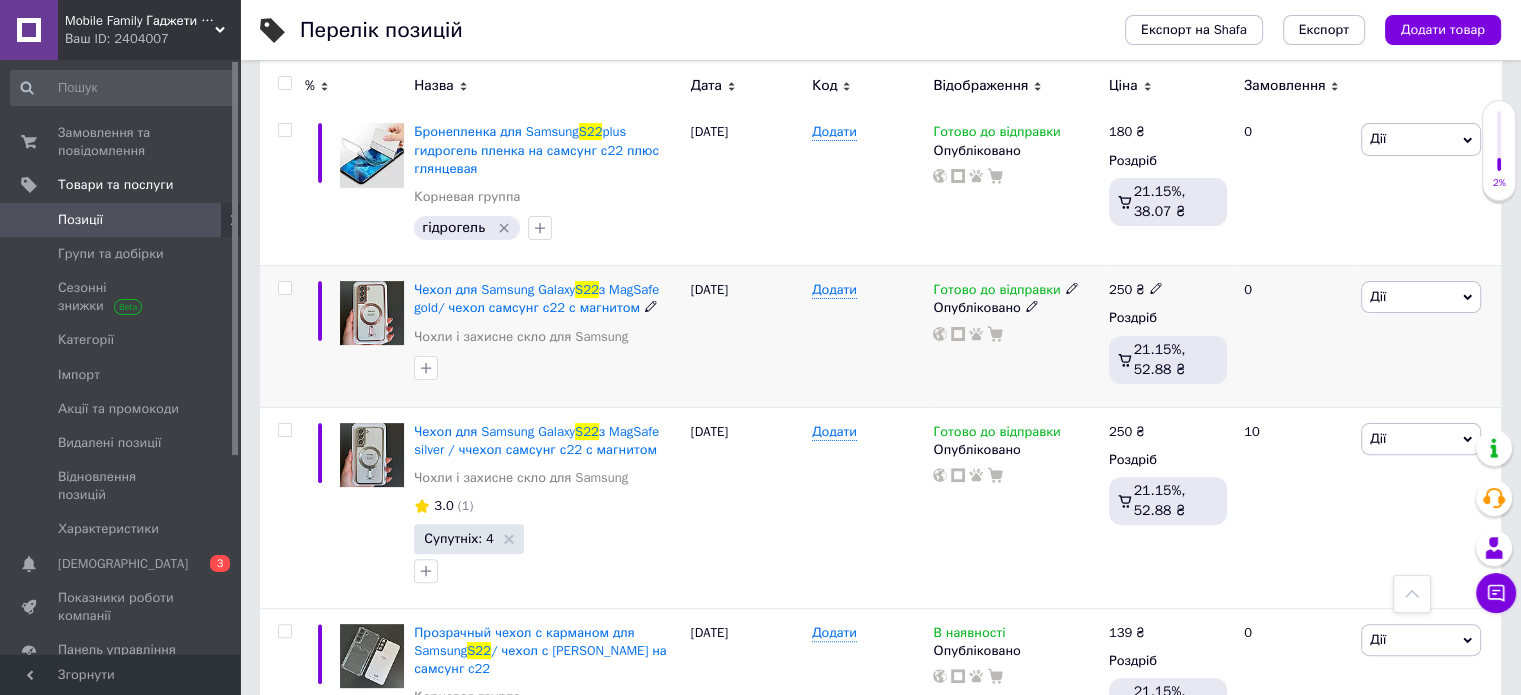 type on "s22" 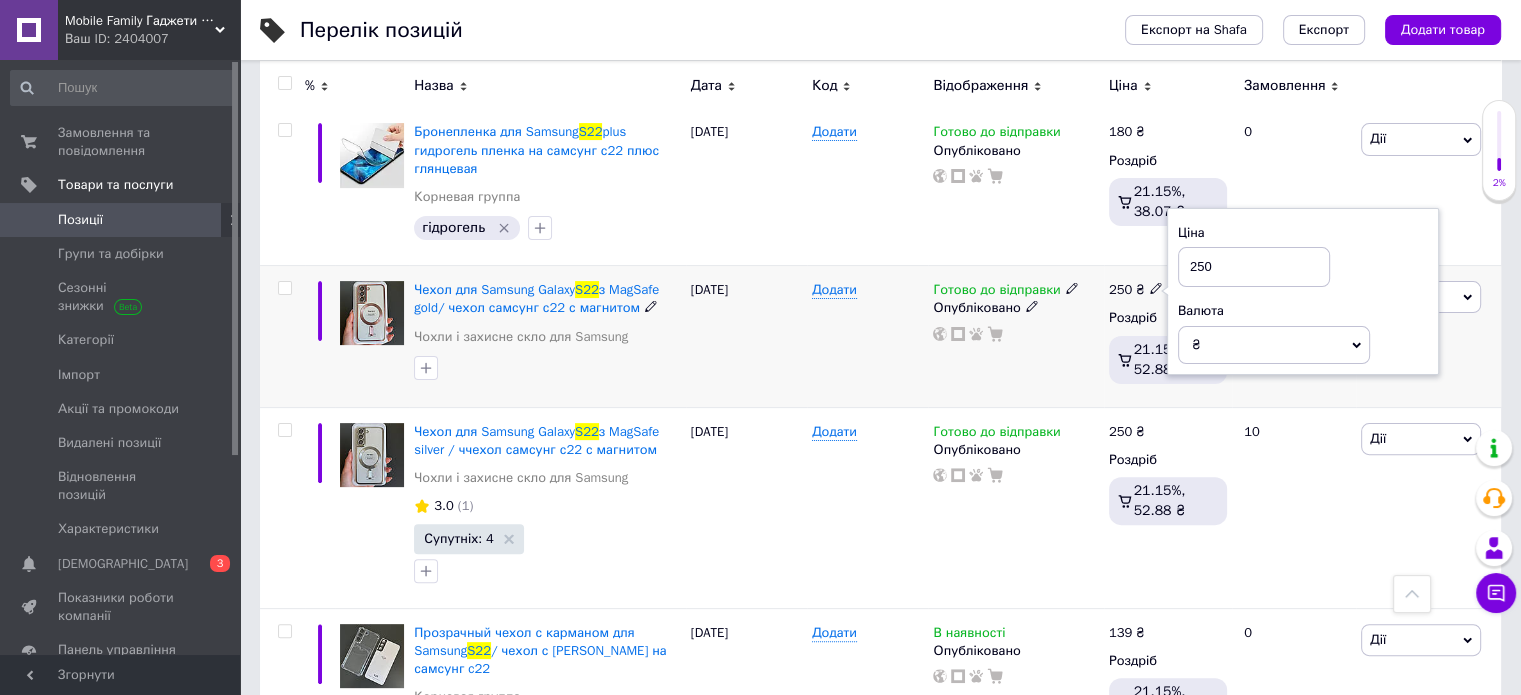 click on "250" at bounding box center (1254, 267) 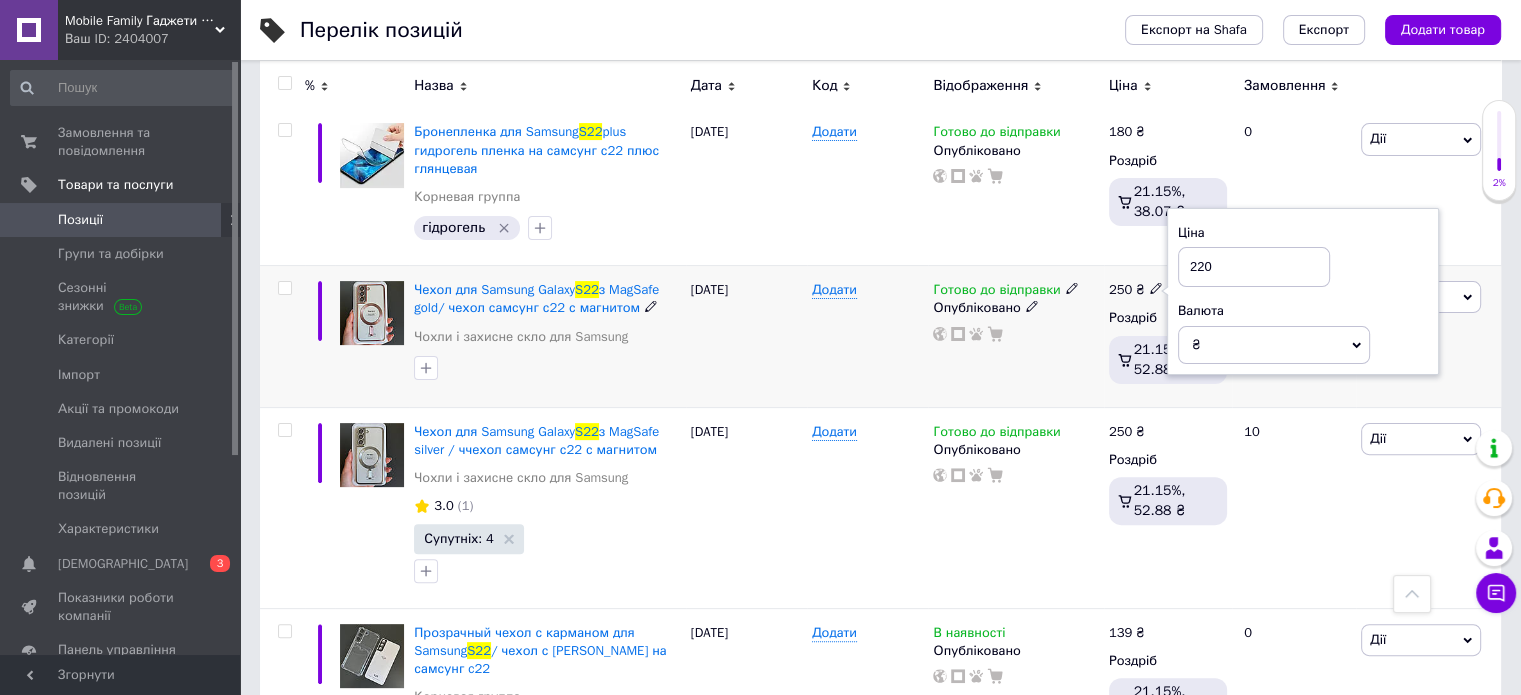 type on "220" 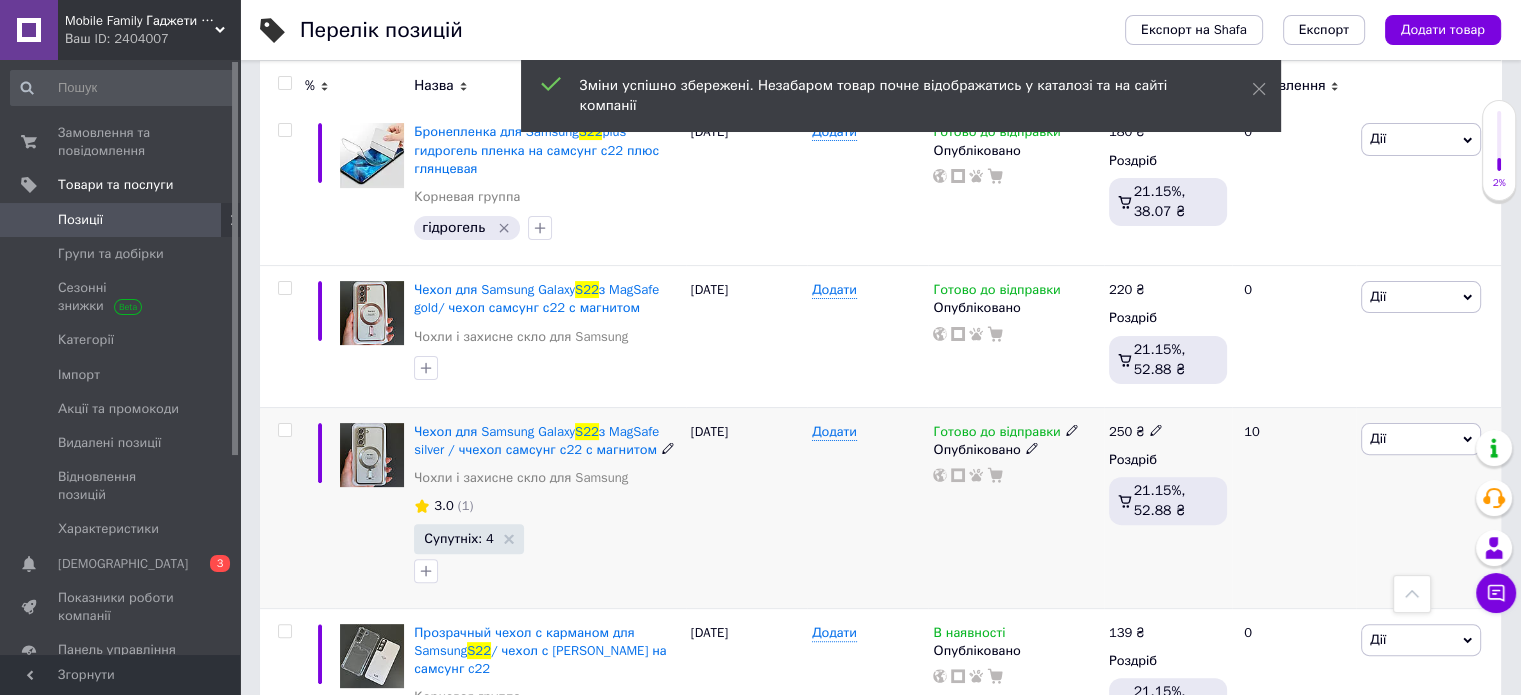 click 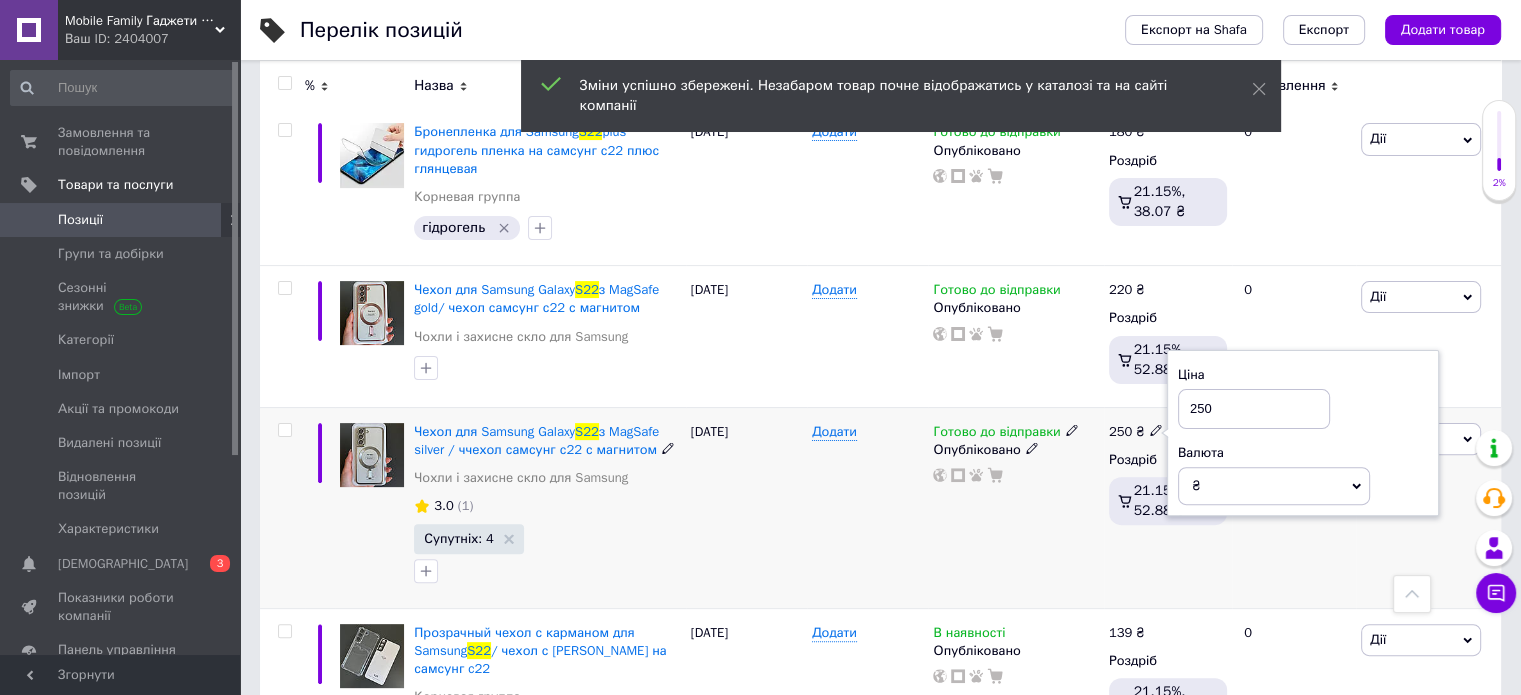 click on "250" at bounding box center (1254, 409) 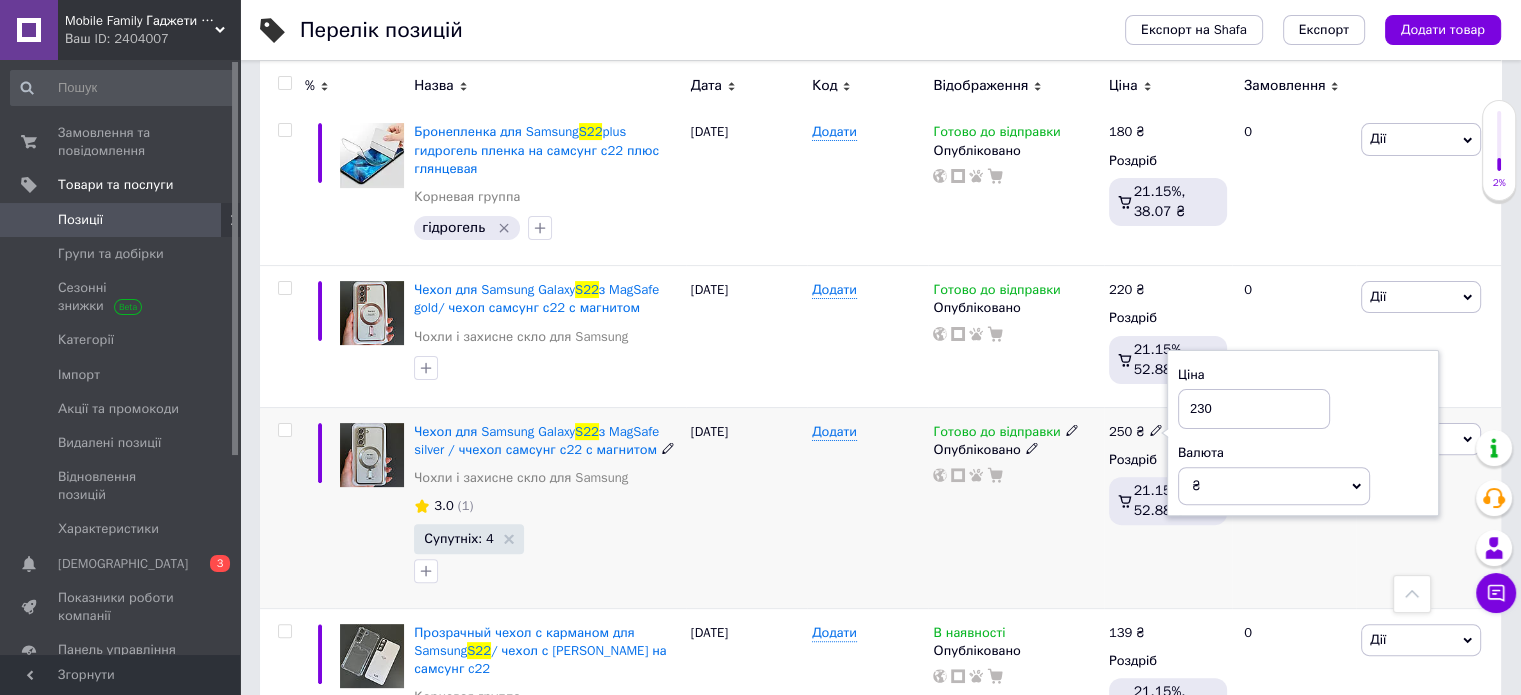 type on "230" 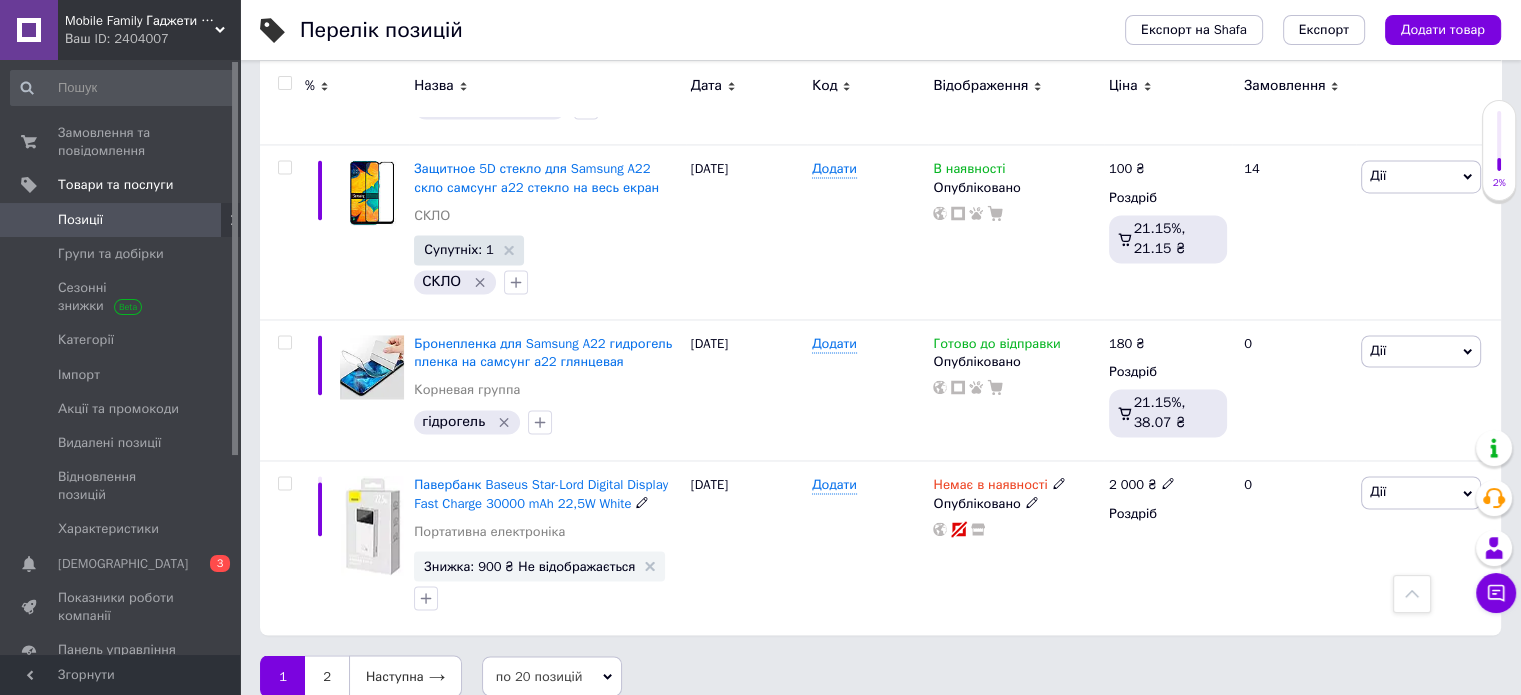 scroll, scrollTop: 3225, scrollLeft: 0, axis: vertical 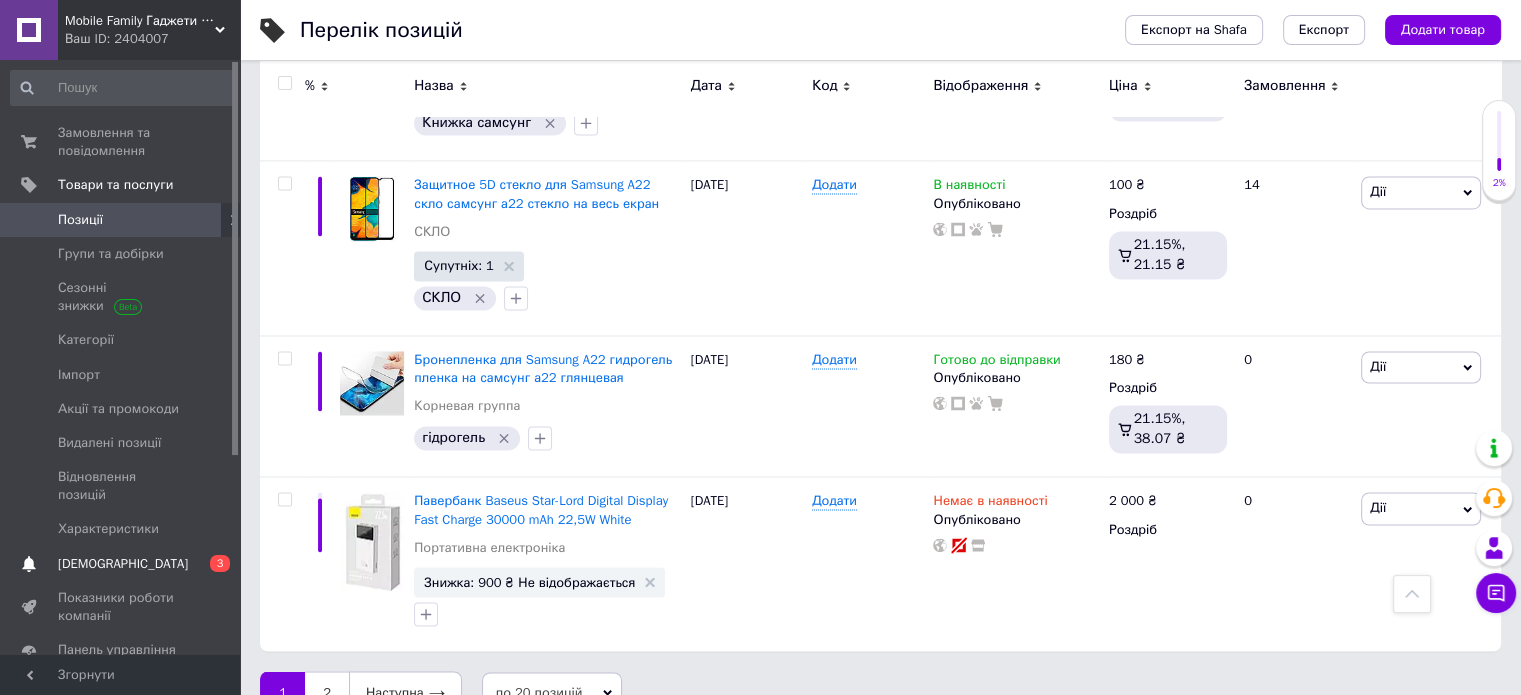 click on "0 3" at bounding box center (212, 564) 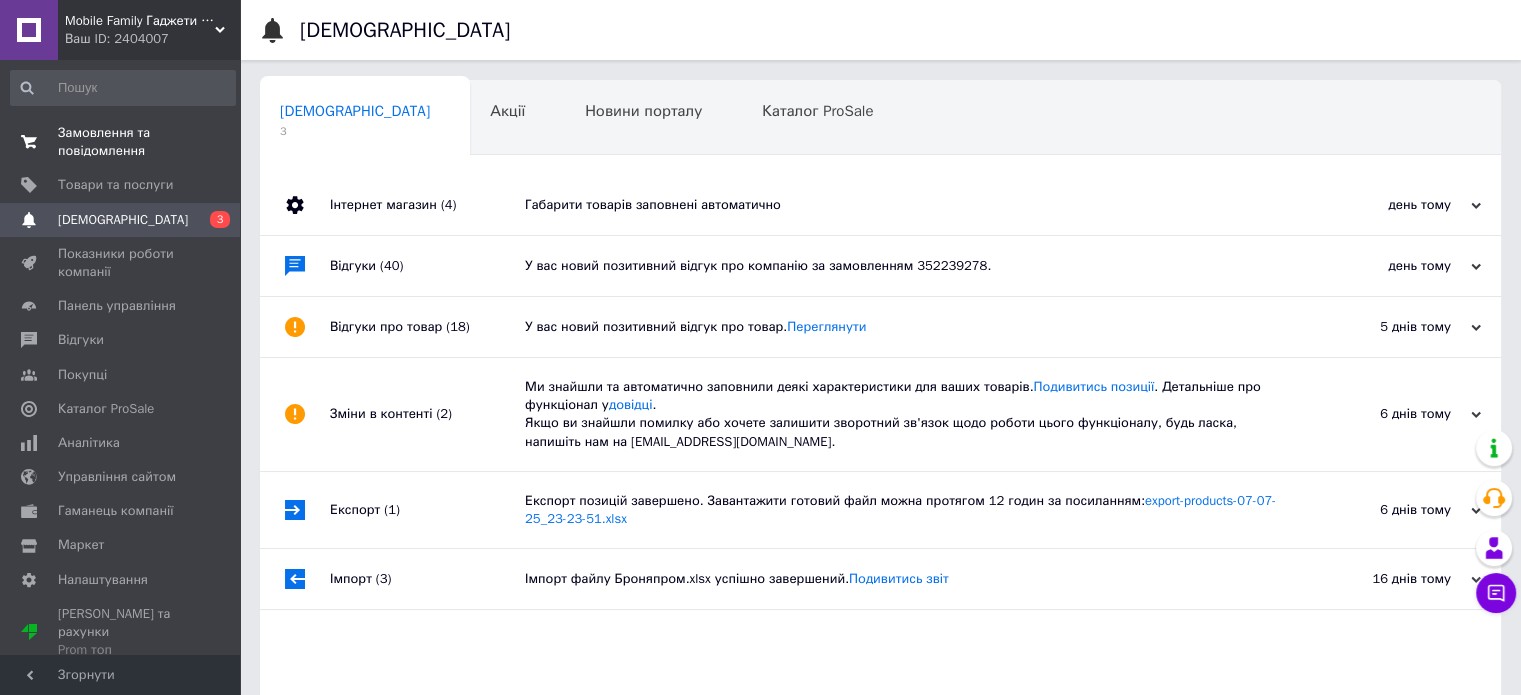 click on "Замовлення та повідомлення 0 0" at bounding box center [123, 142] 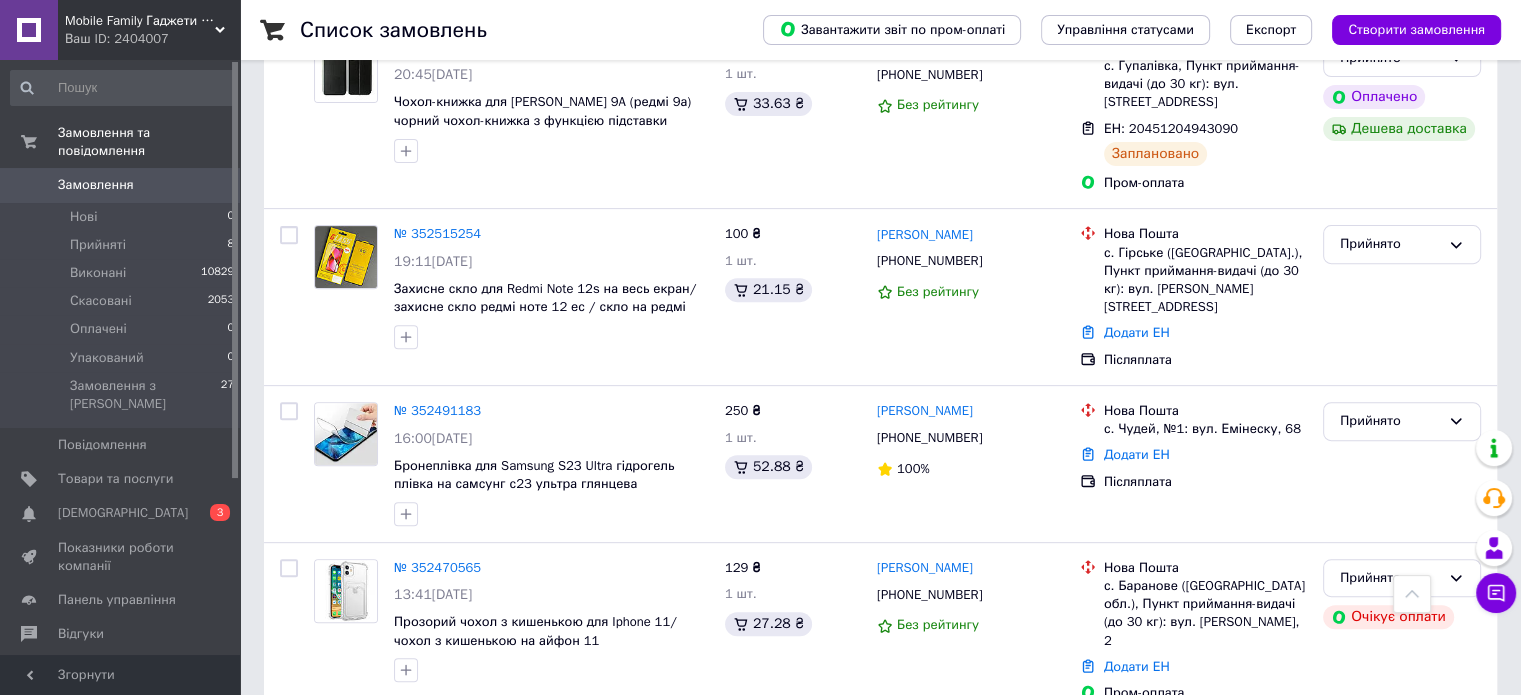 scroll, scrollTop: 727, scrollLeft: 0, axis: vertical 